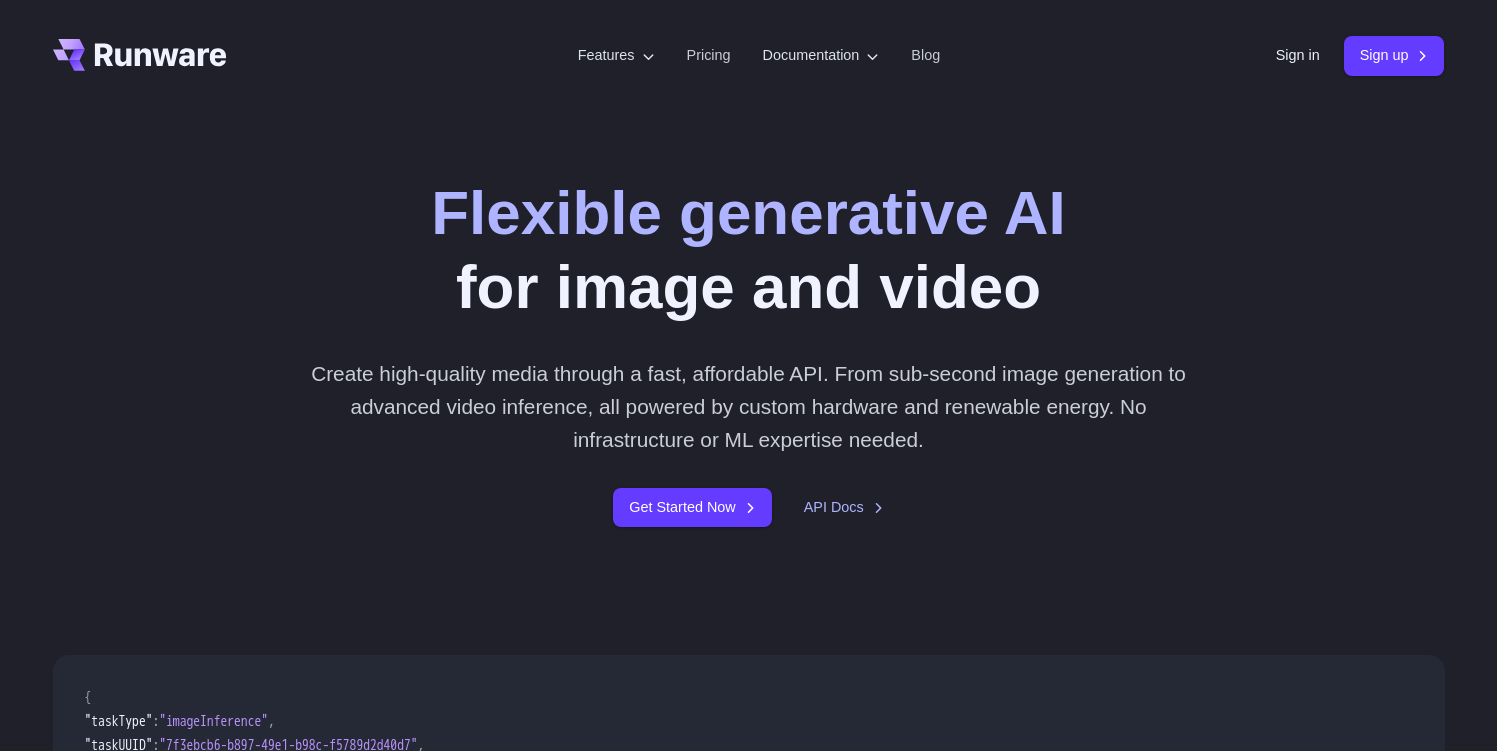 scroll, scrollTop: 0, scrollLeft: 0, axis: both 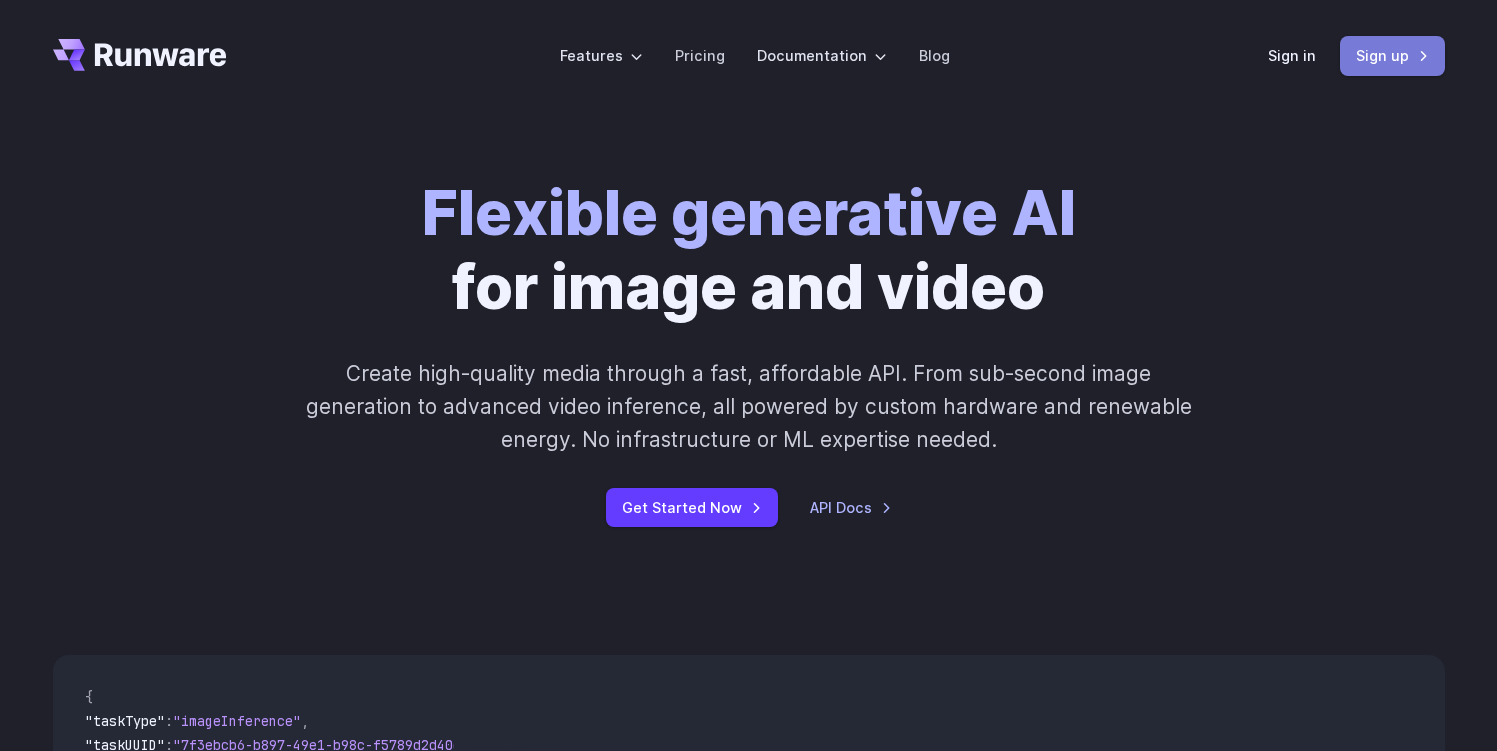 click on "Sign up" at bounding box center [1392, 55] 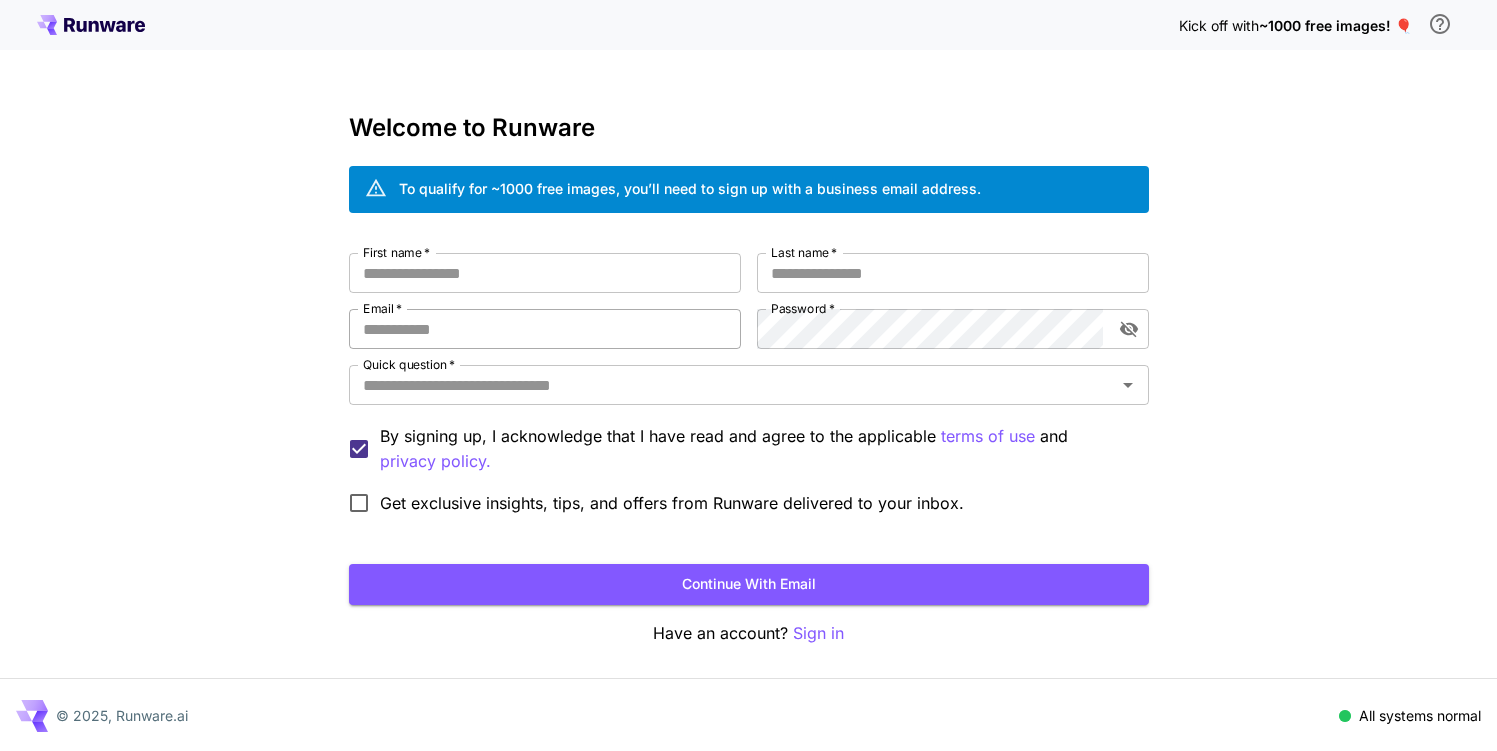 scroll, scrollTop: 0, scrollLeft: 0, axis: both 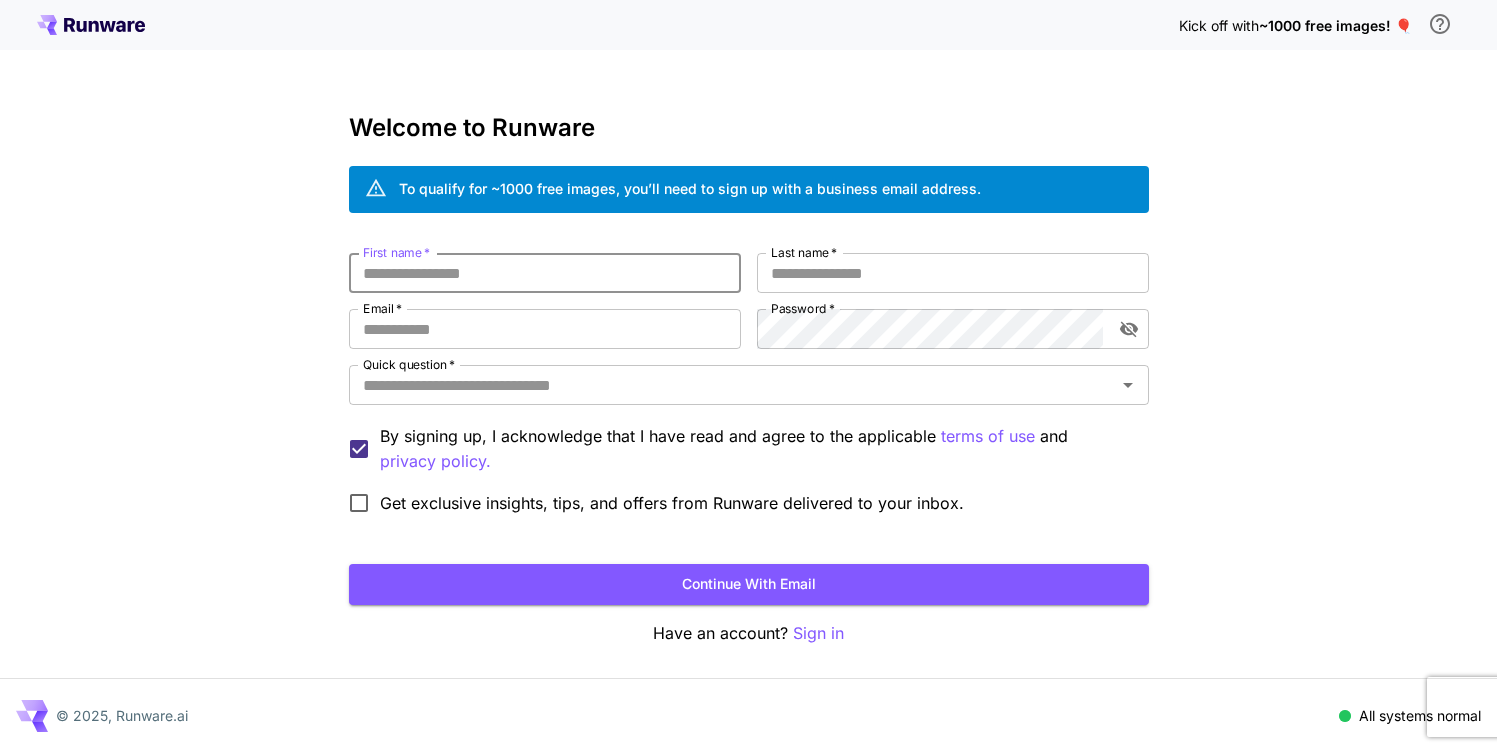 click on "First name   *" at bounding box center (545, 273) 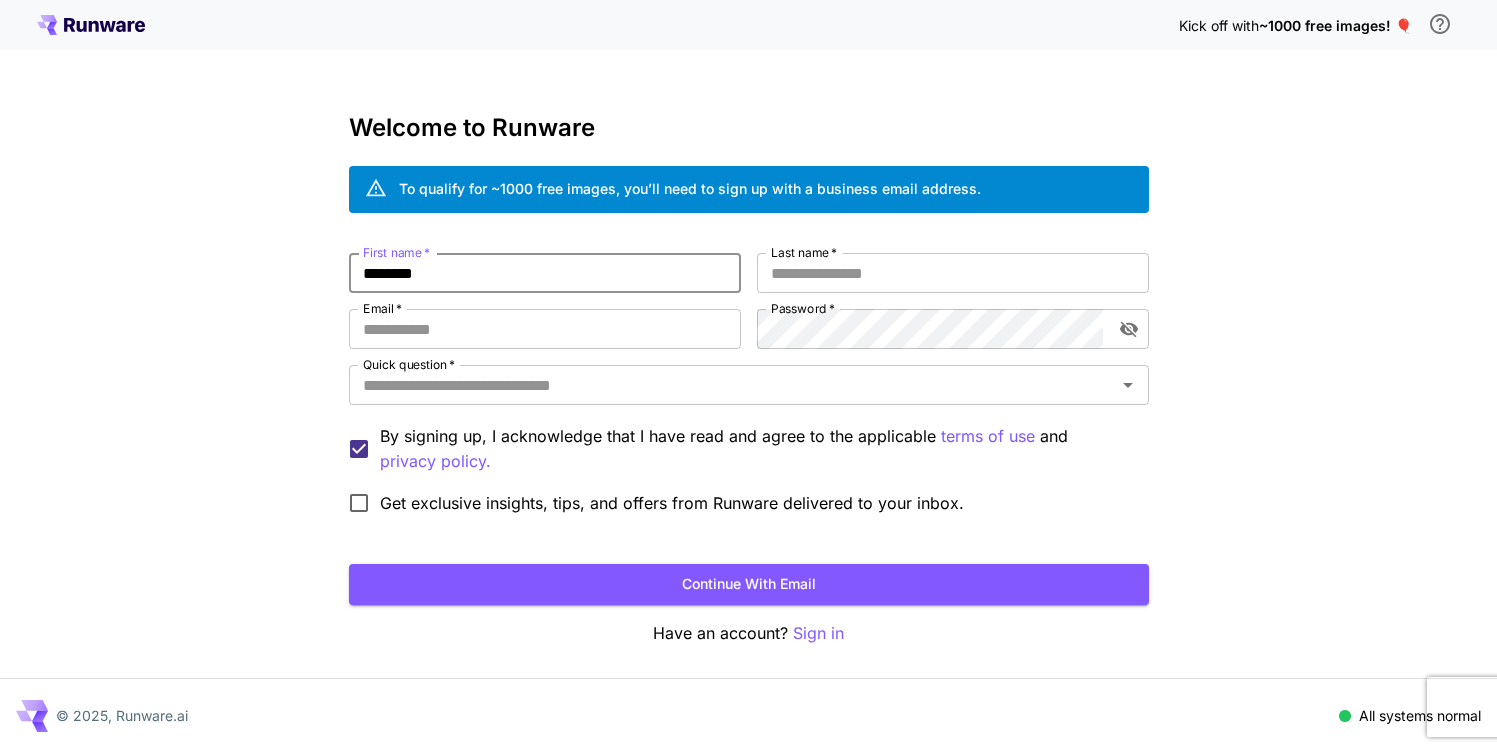 click on "********" at bounding box center (545, 273) 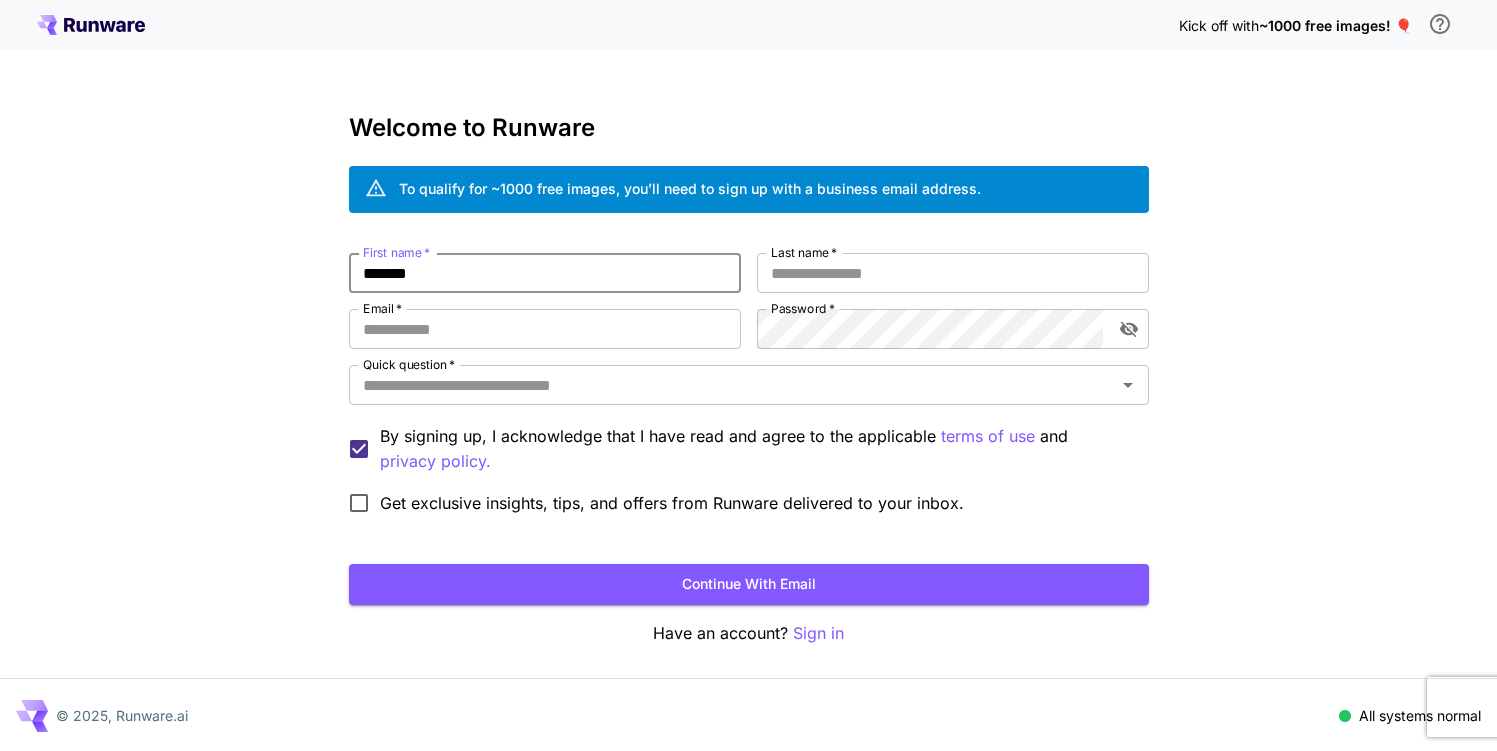 type on "*******" 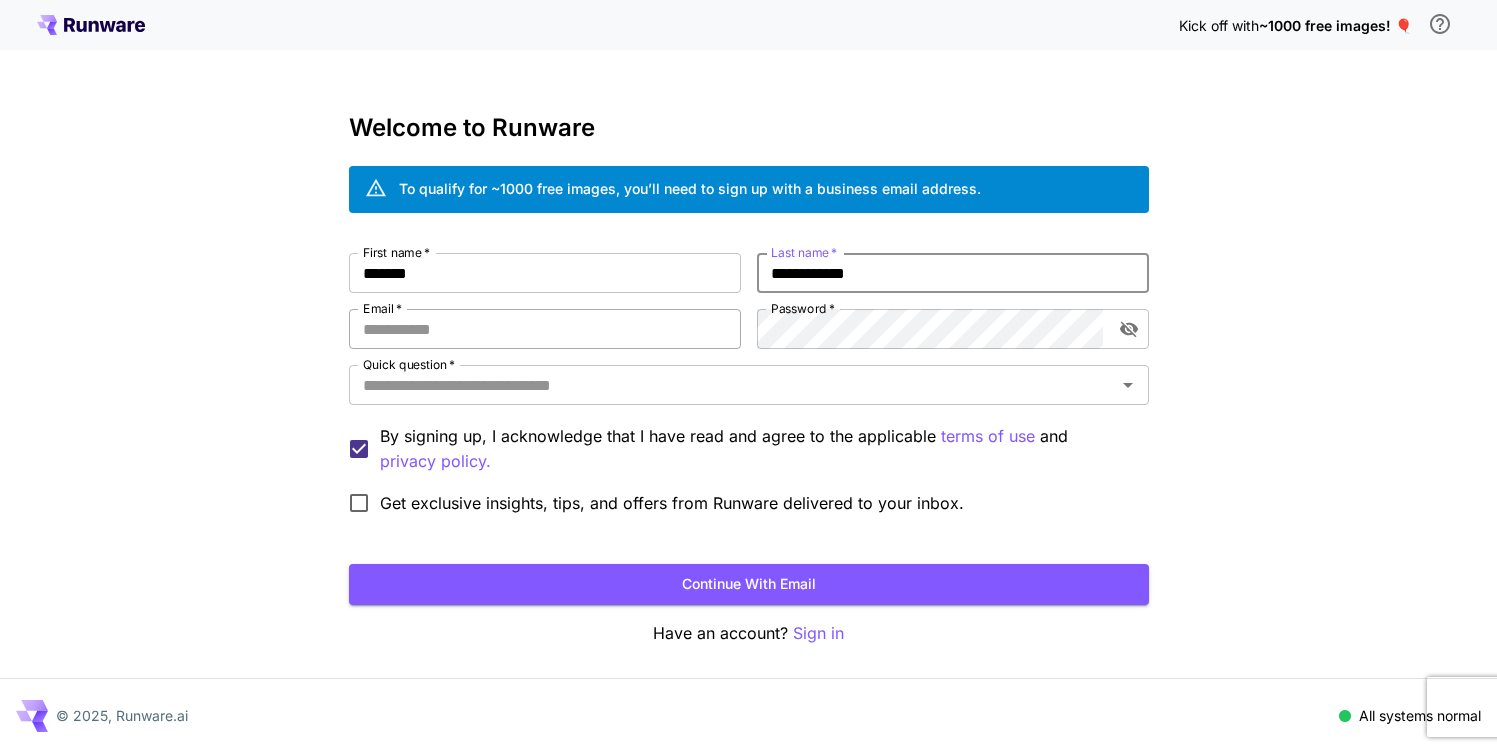 type on "**********" 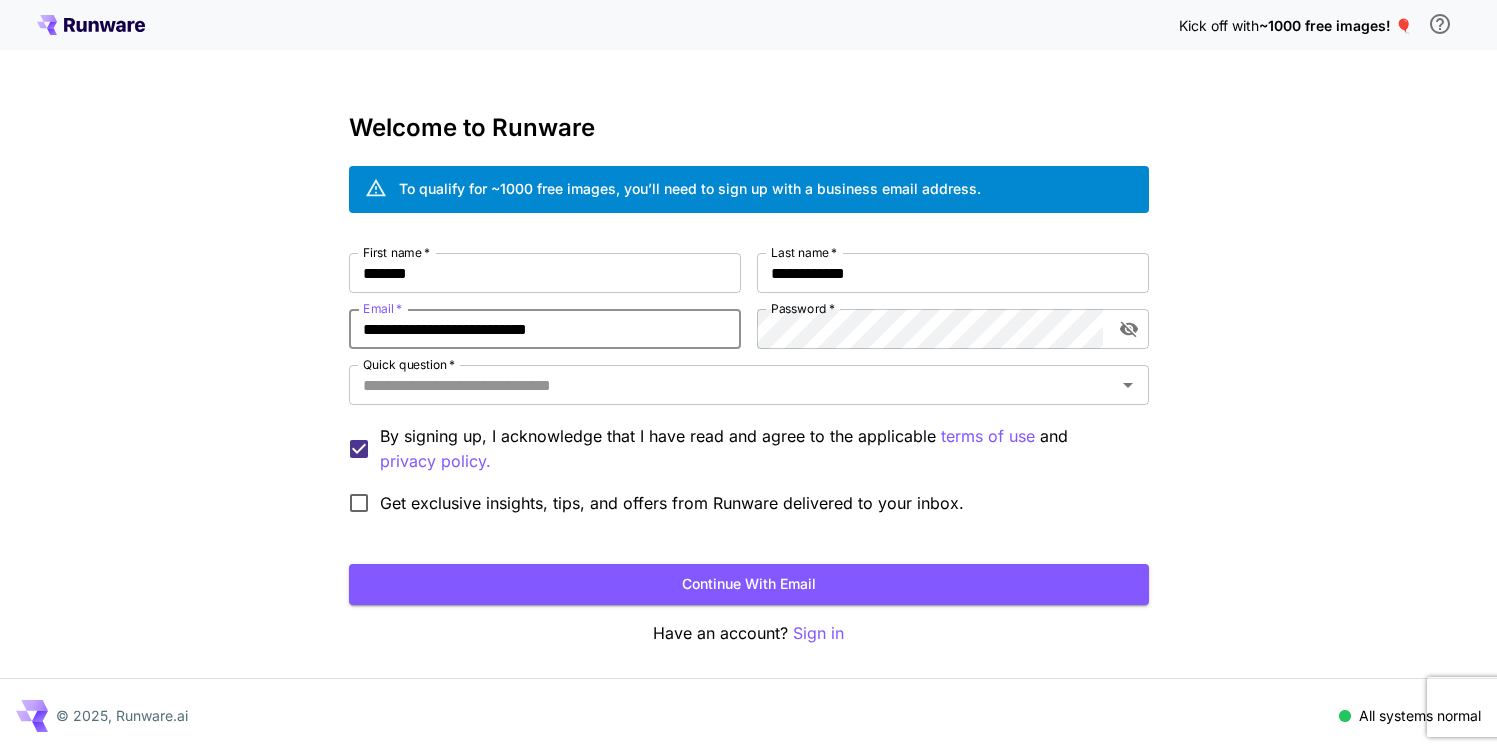type on "**********" 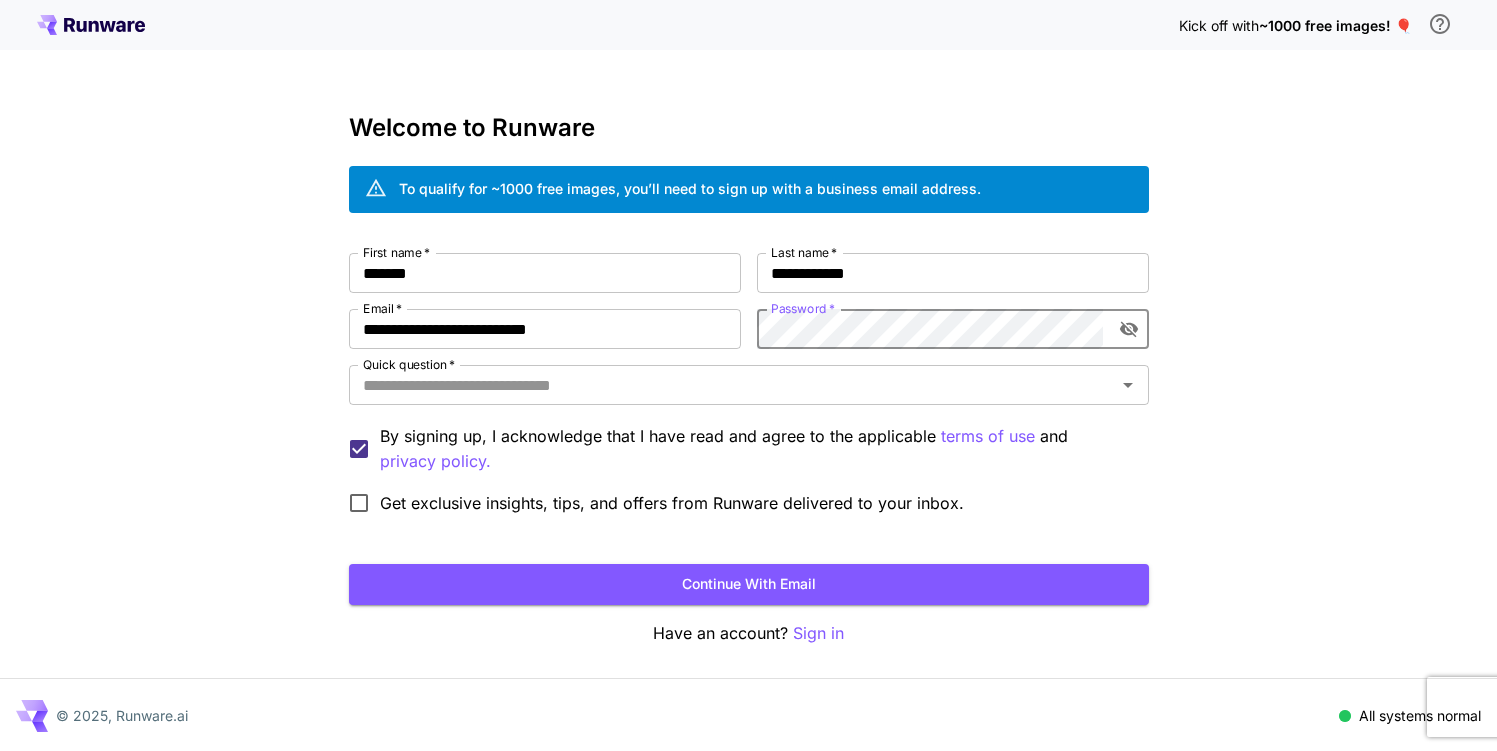 click on "**********" at bounding box center (749, 388) 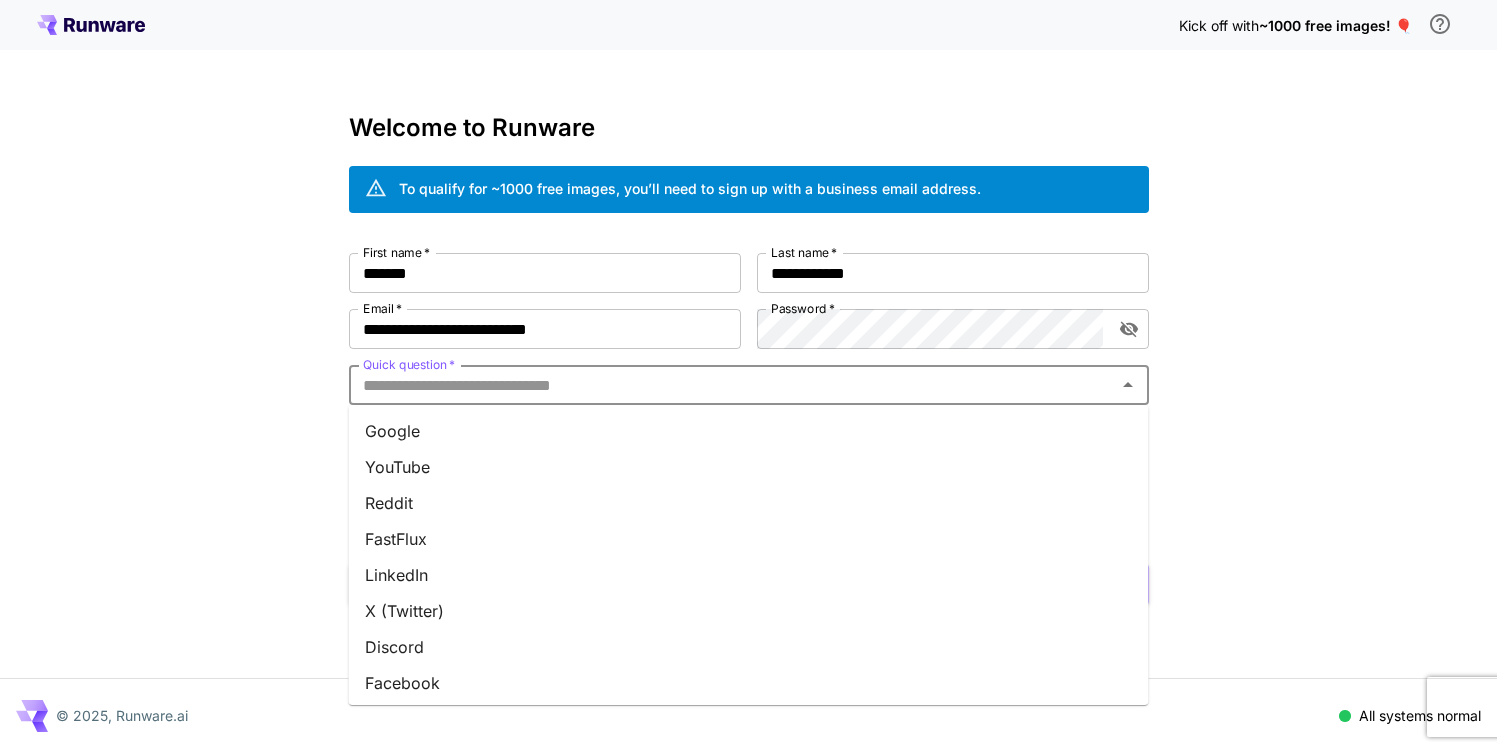 click on "Quick question   *" at bounding box center [732, 385] 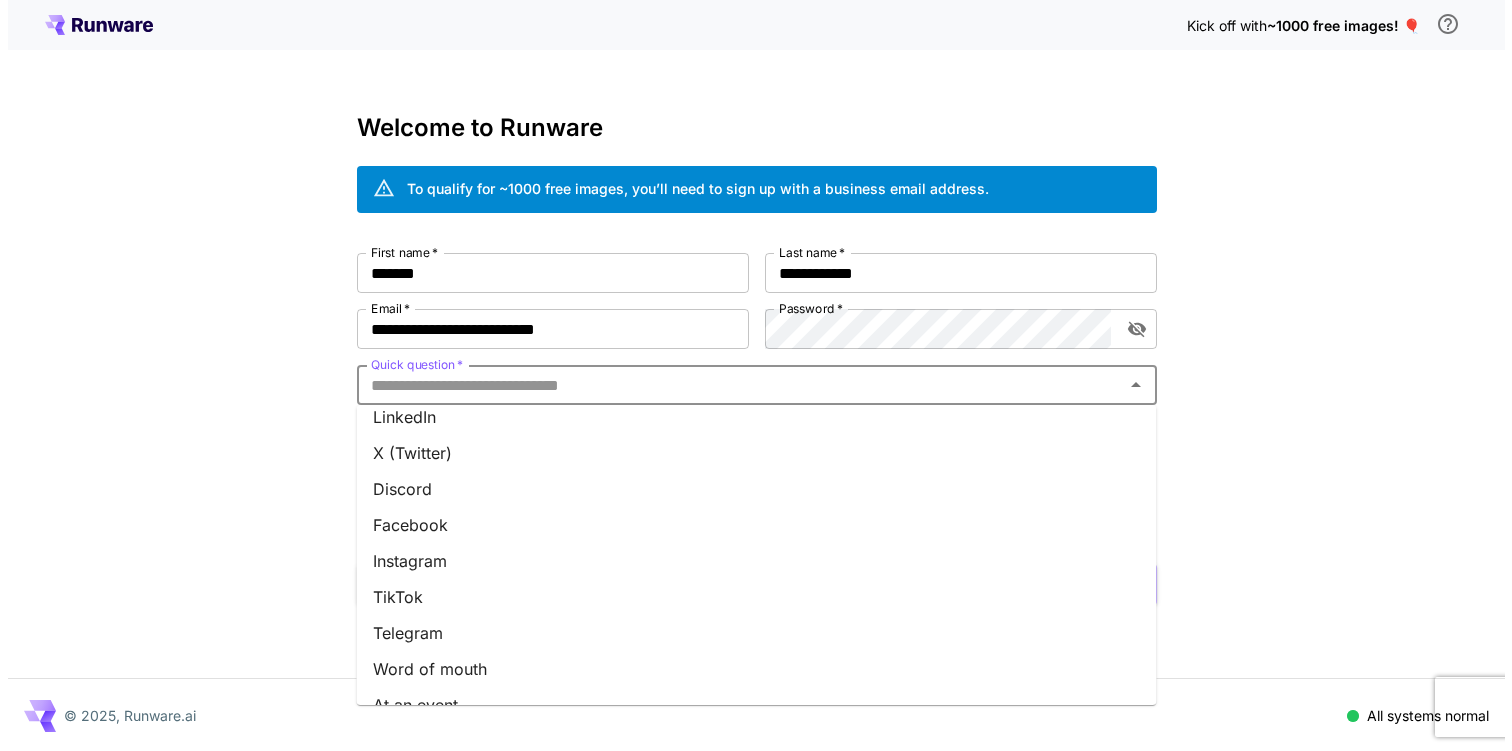 scroll, scrollTop: 255, scrollLeft: 0, axis: vertical 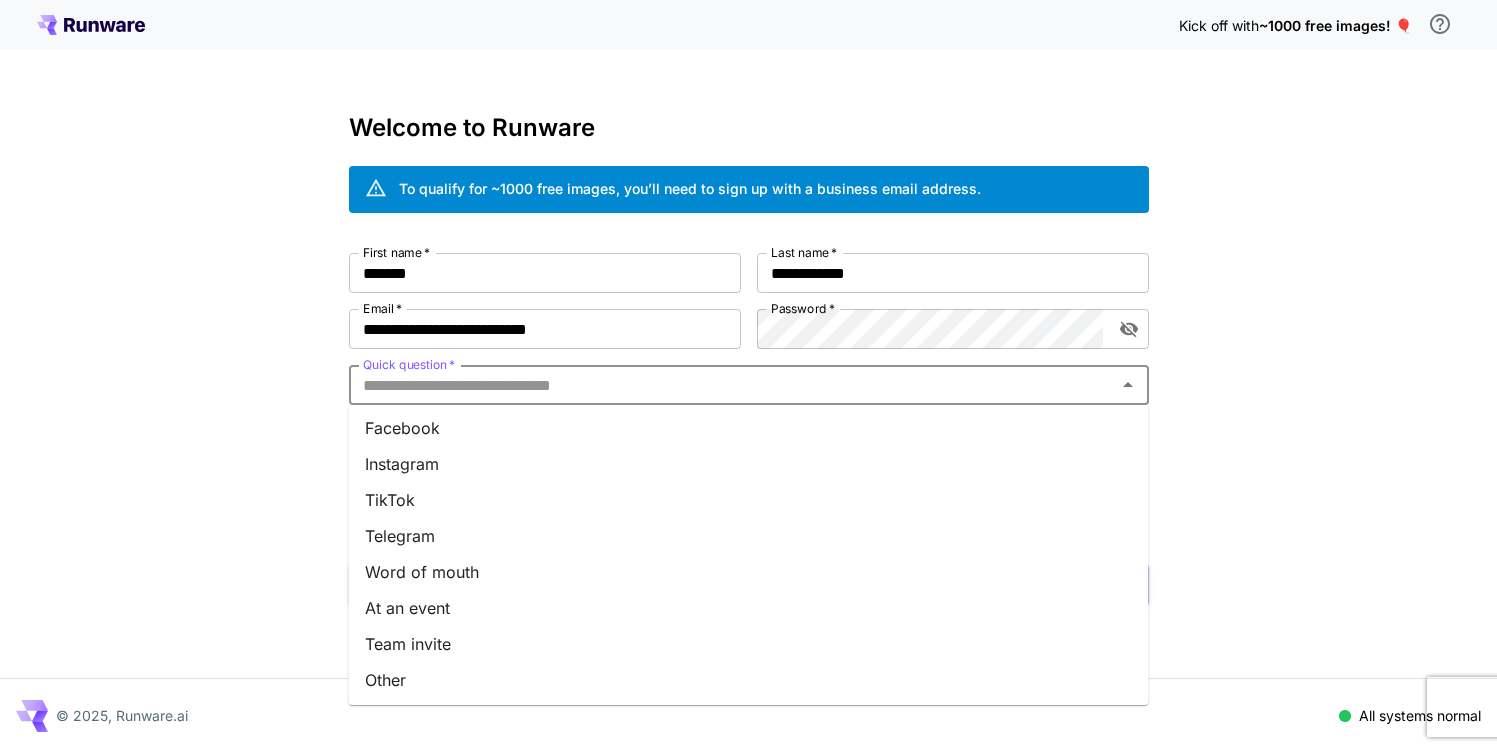 click on "Other" at bounding box center (749, 680) 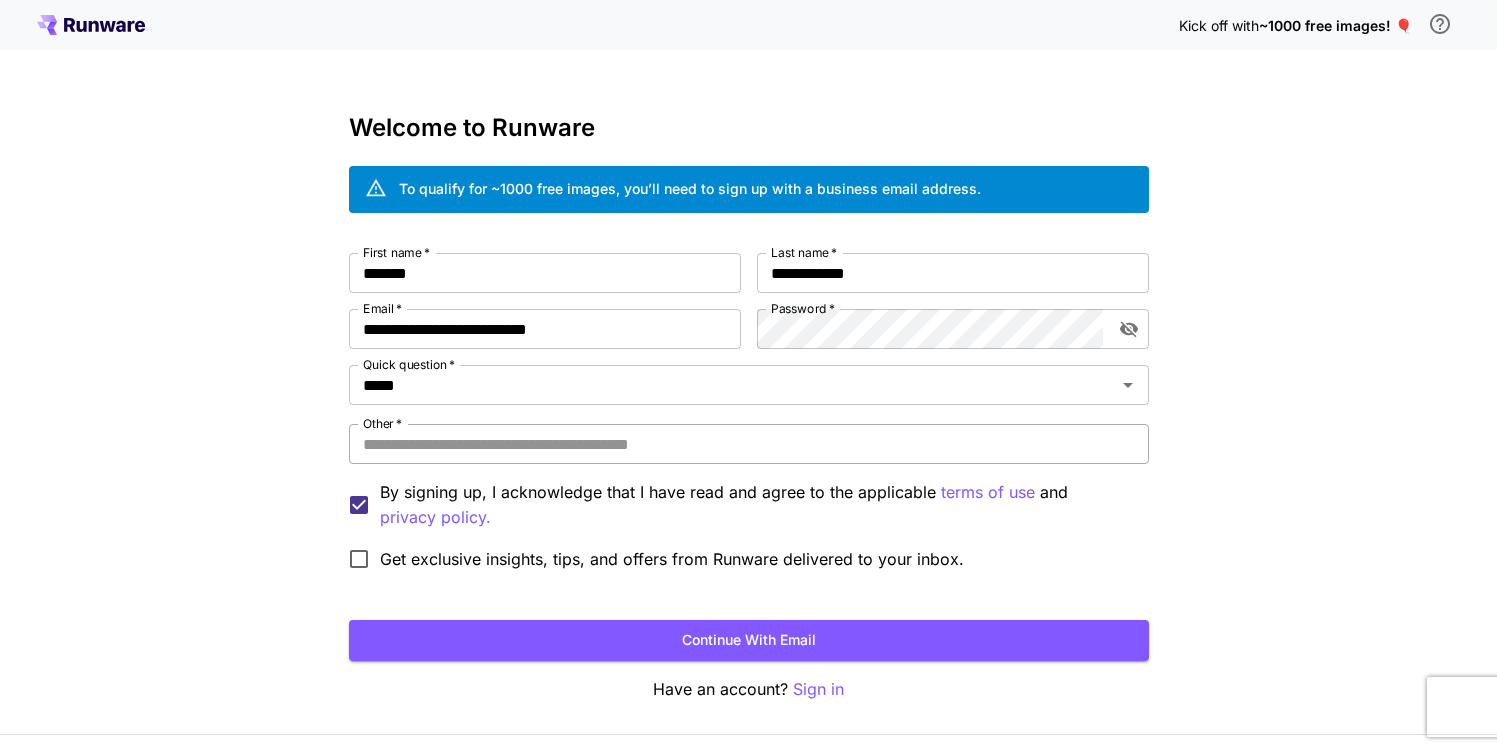 click on "Other   *" at bounding box center [749, 444] 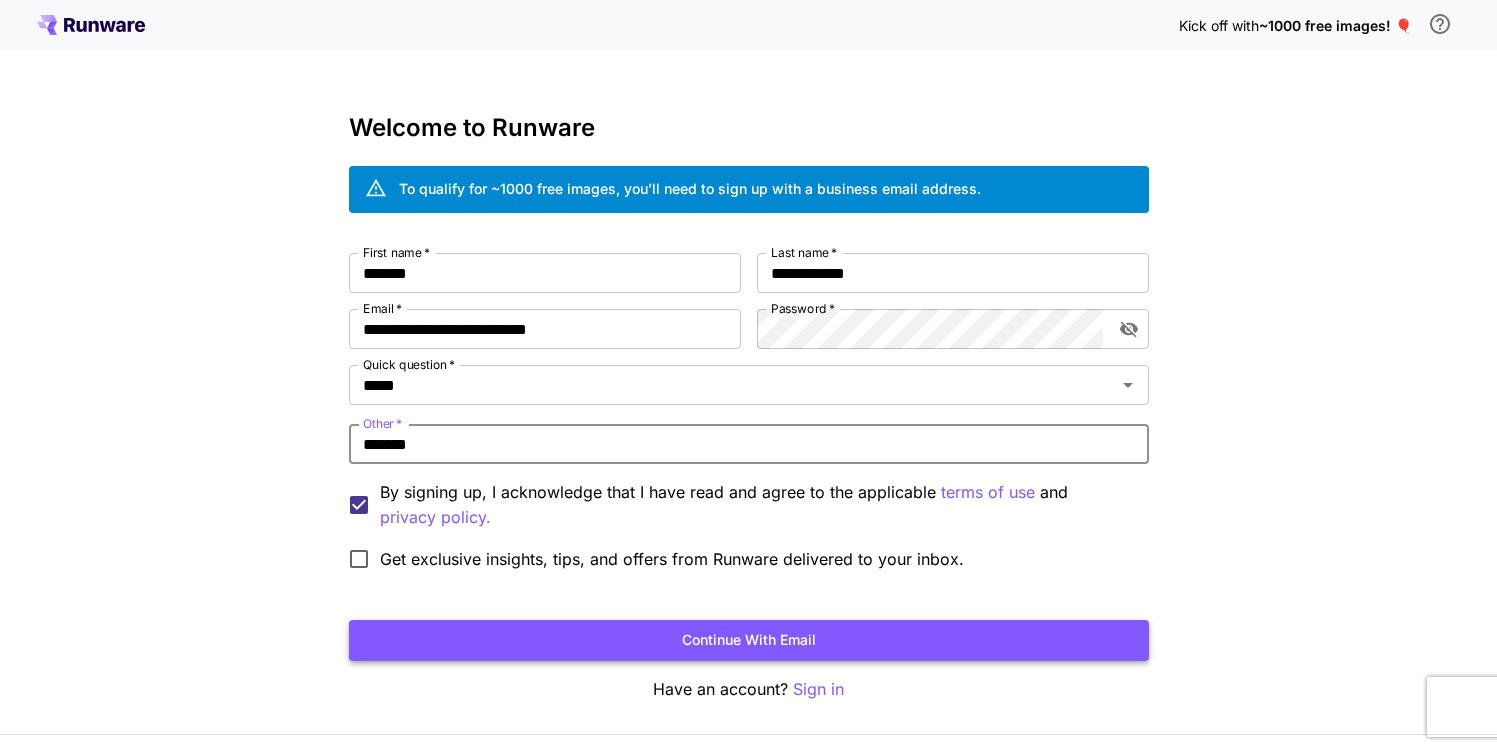 type on "*******" 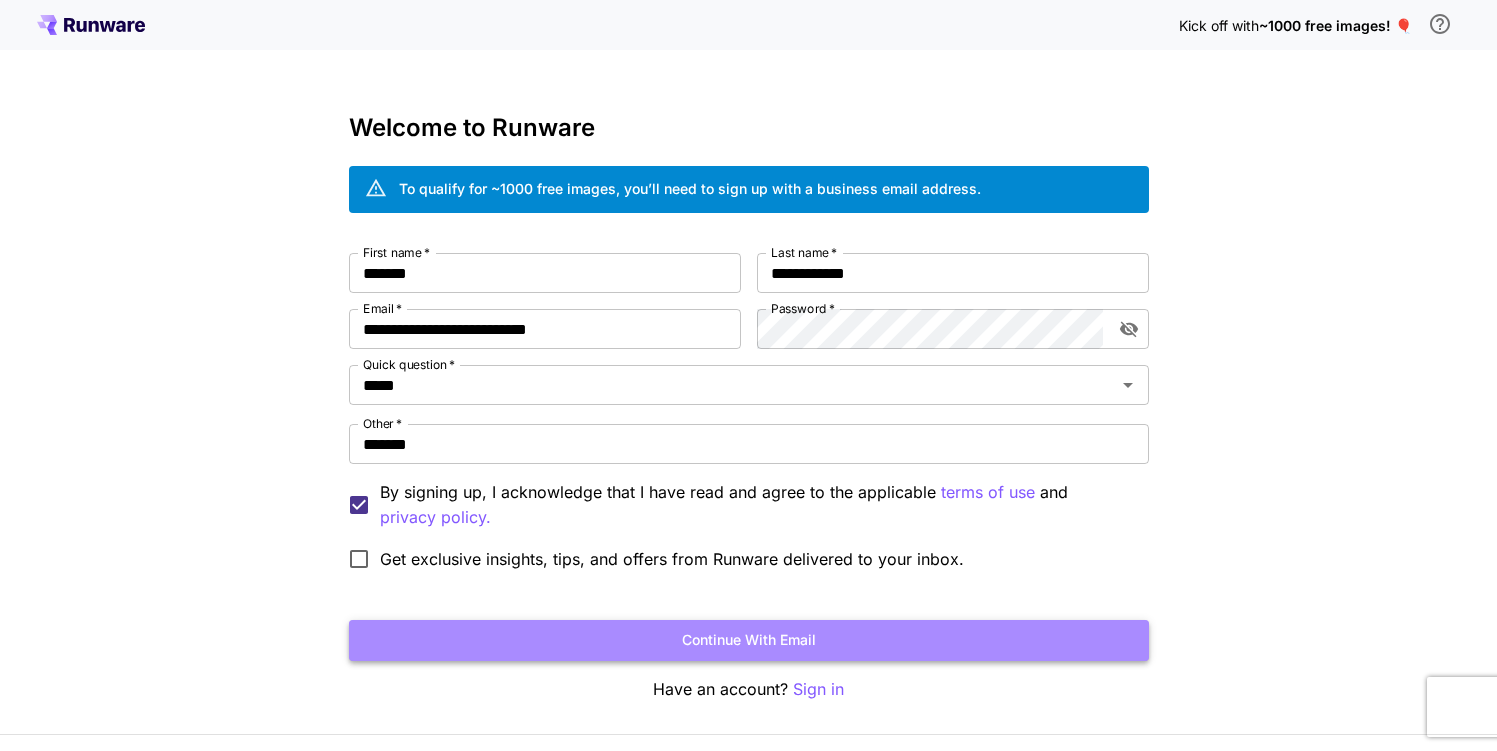click on "Continue with email" at bounding box center [749, 640] 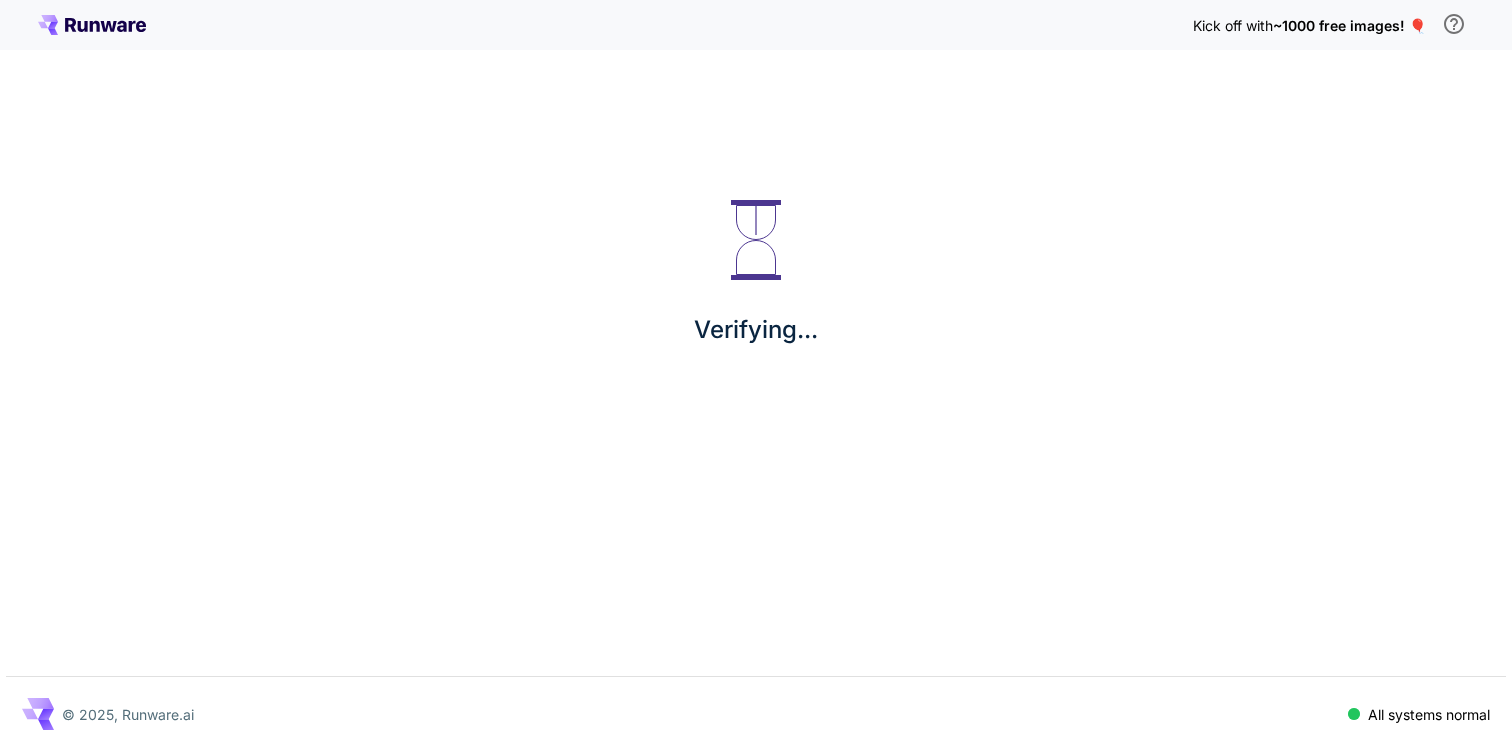 scroll, scrollTop: 0, scrollLeft: 0, axis: both 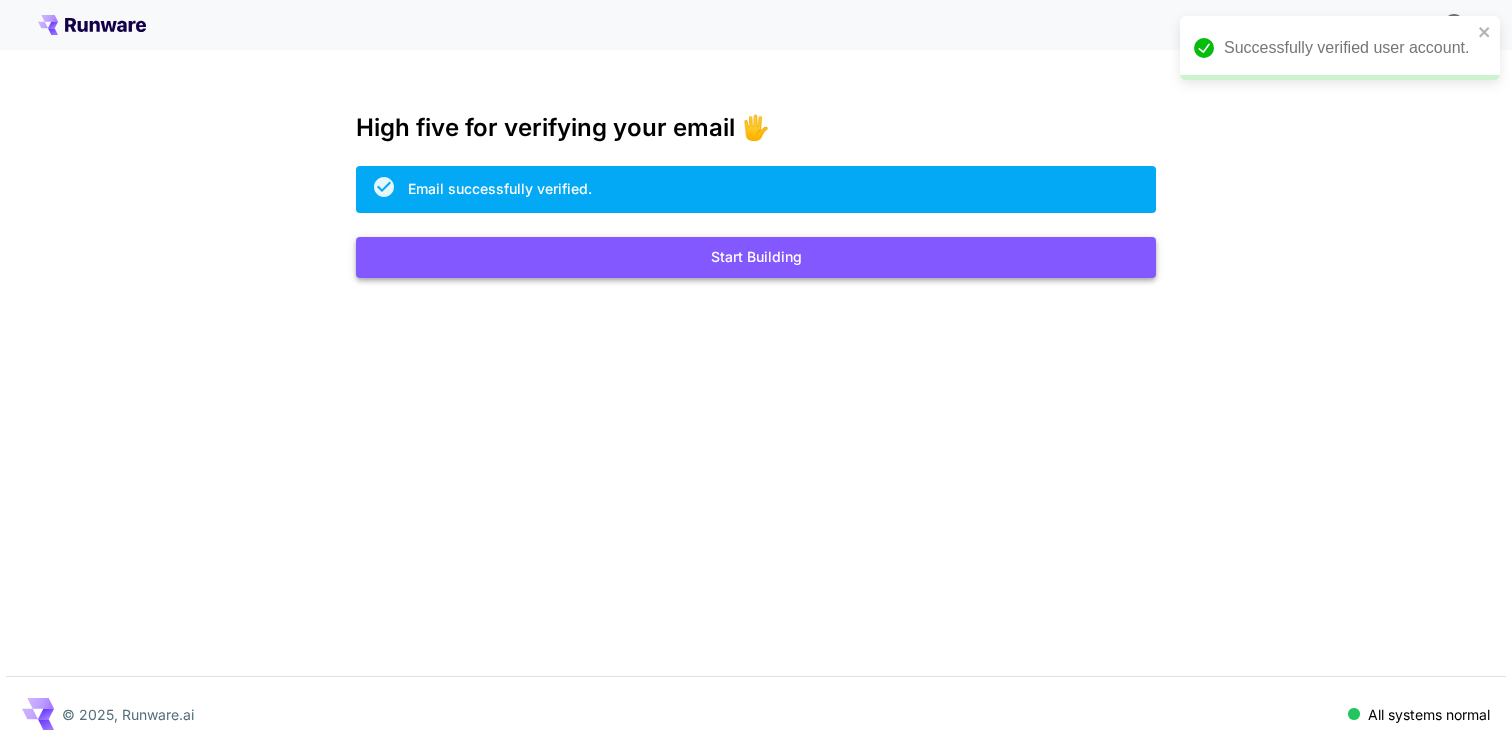 click on "Start Building" at bounding box center (756, 257) 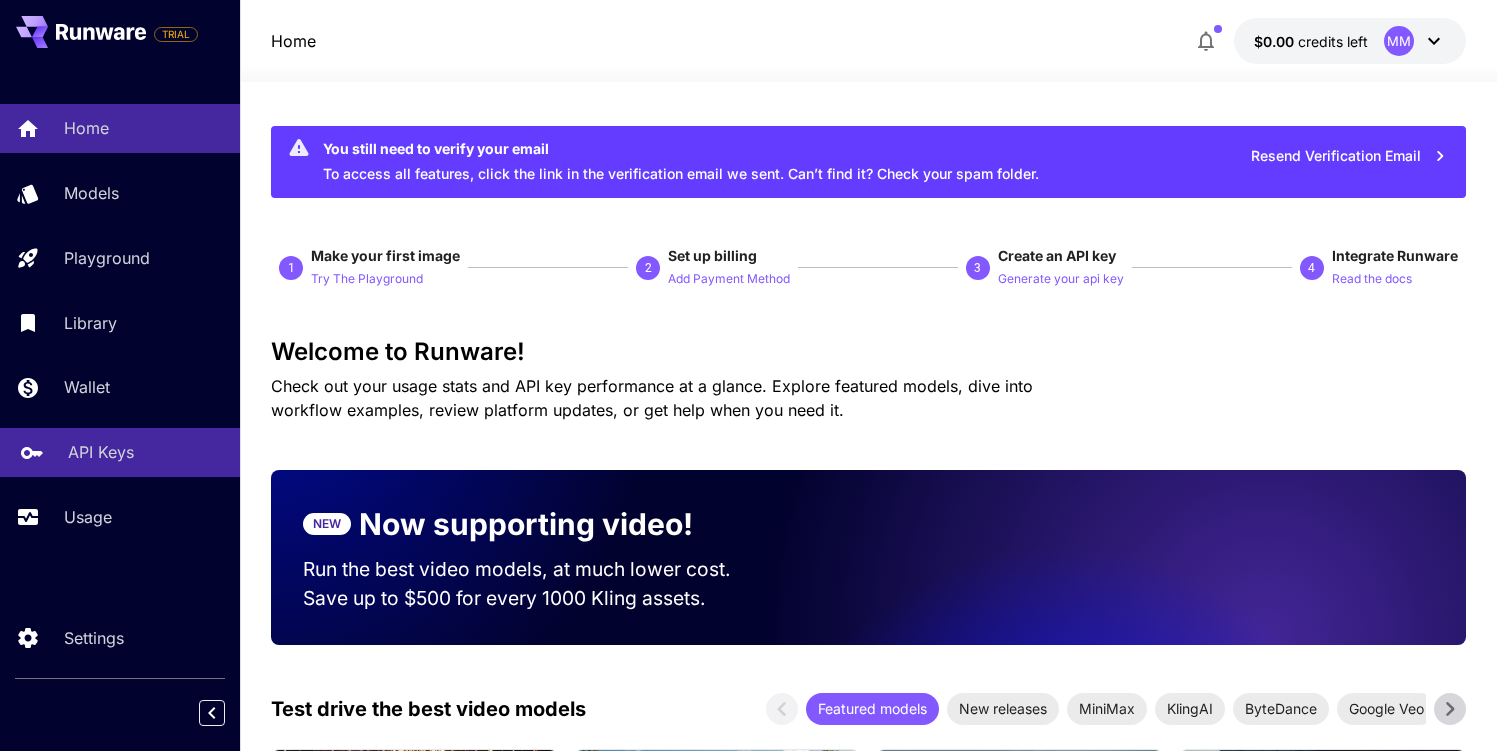click on "API Keys" at bounding box center (101, 452) 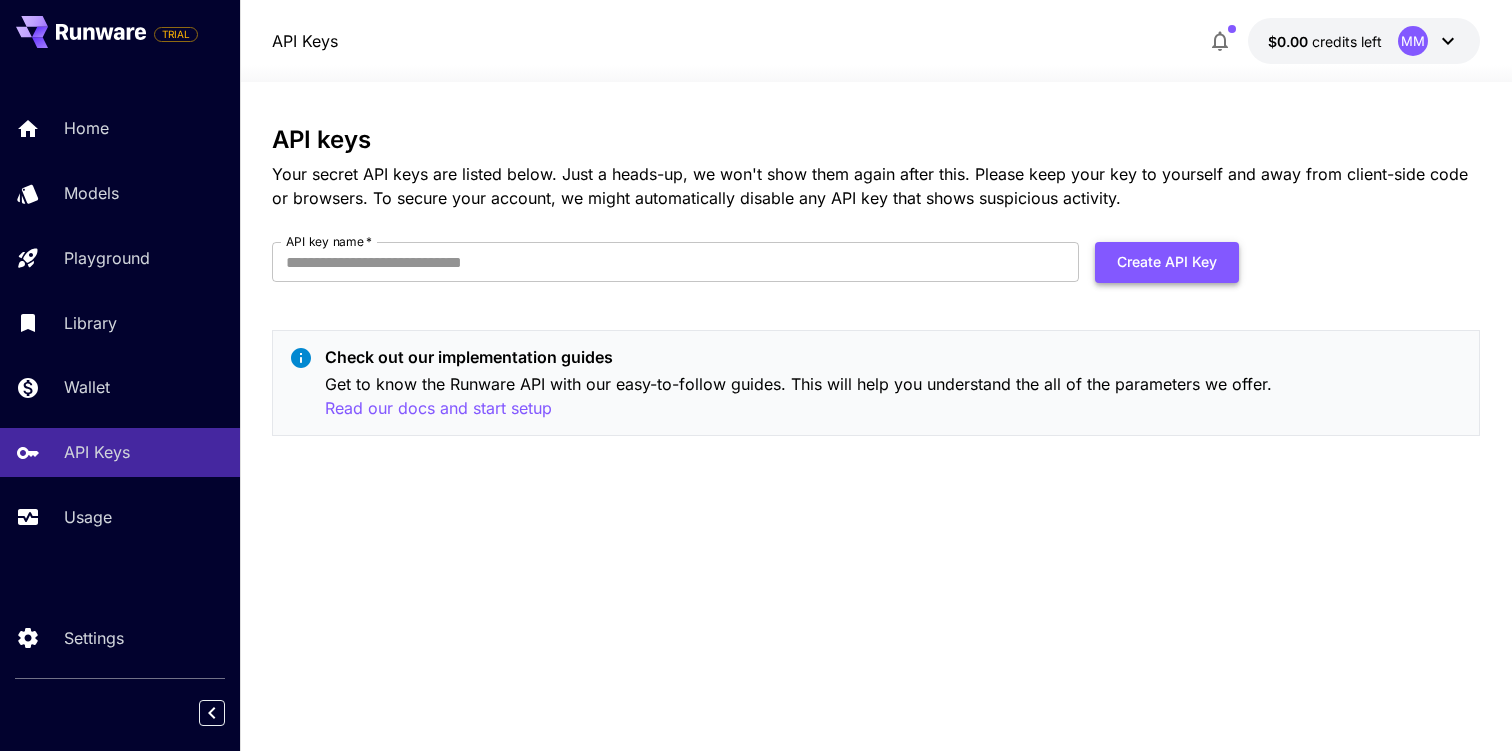click on "Create API Key" at bounding box center (1167, 262) 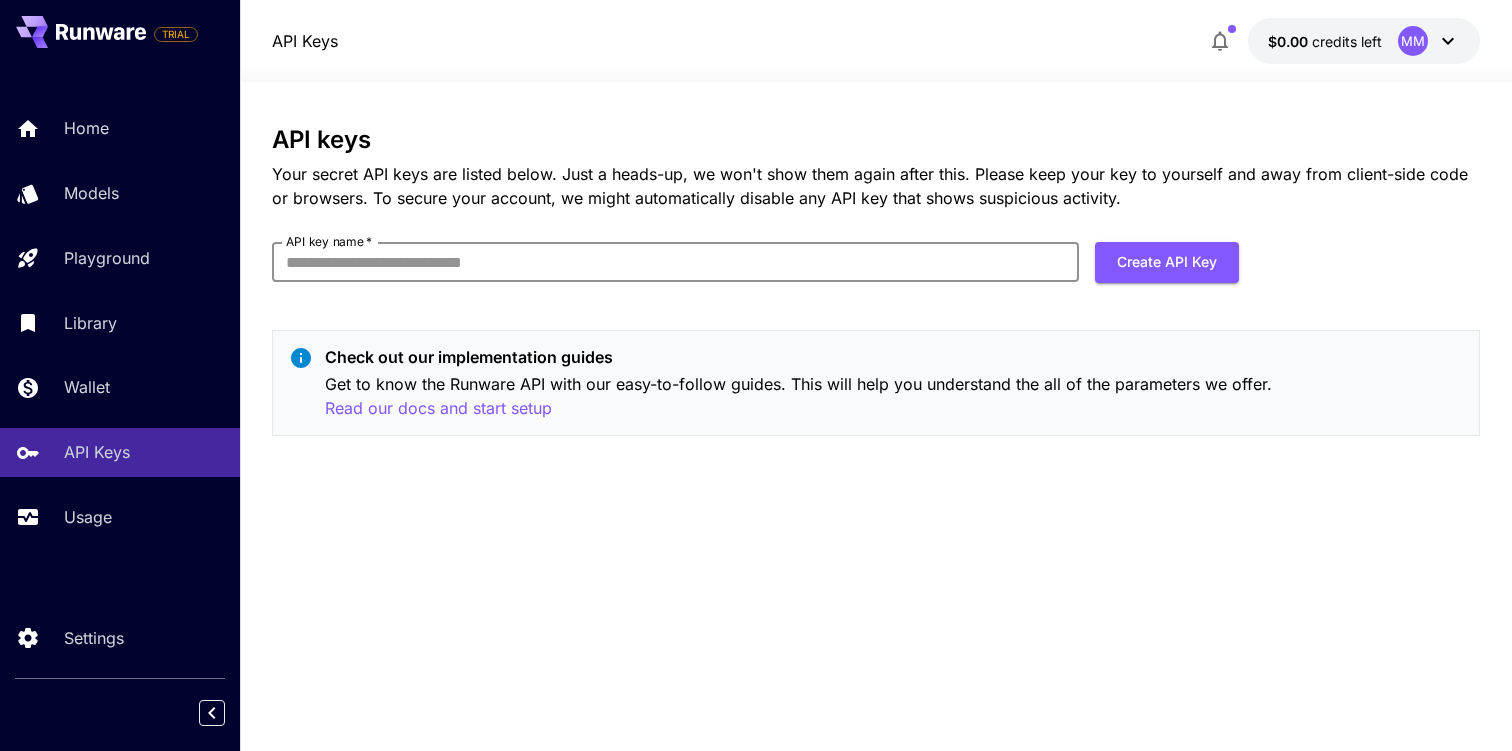 click on "API key name   *" at bounding box center (675, 262) 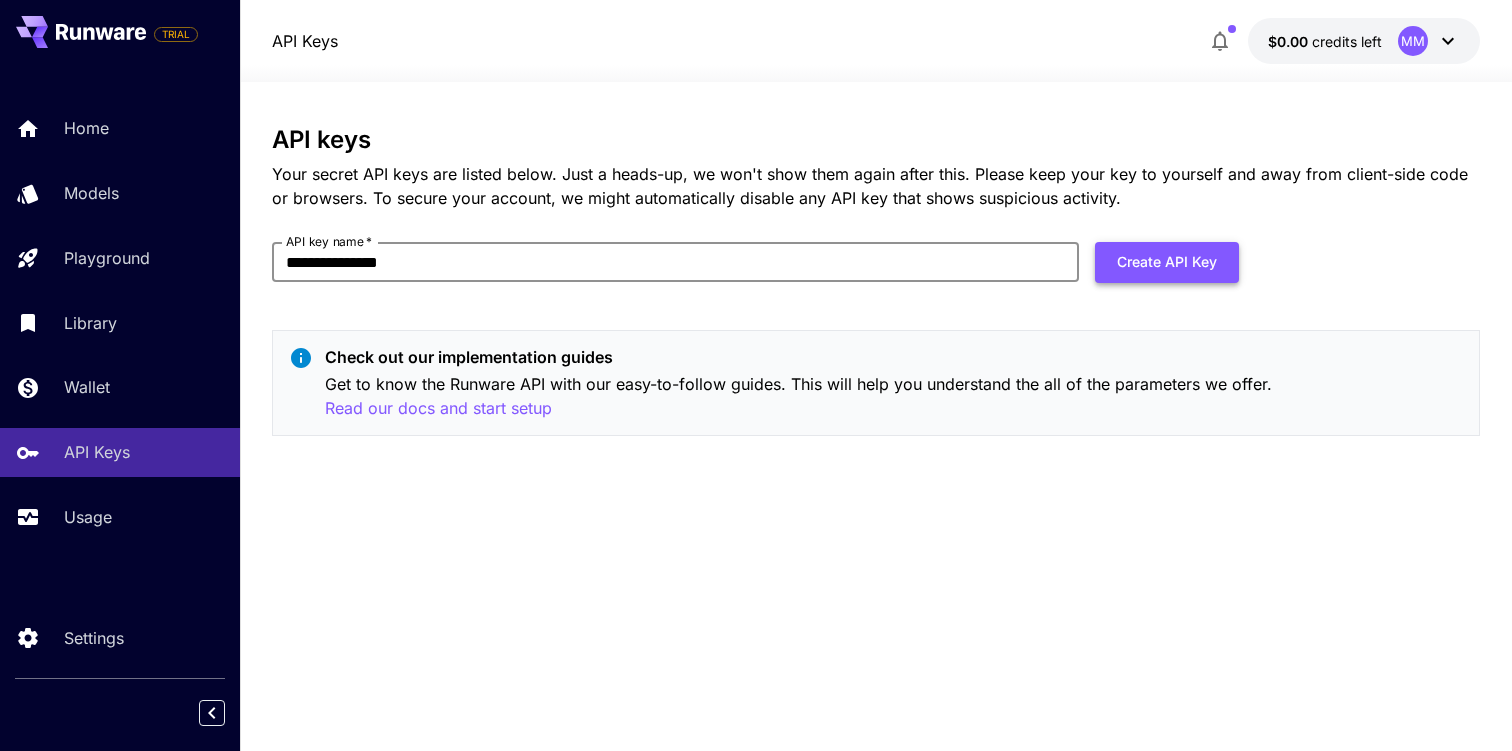 type on "**********" 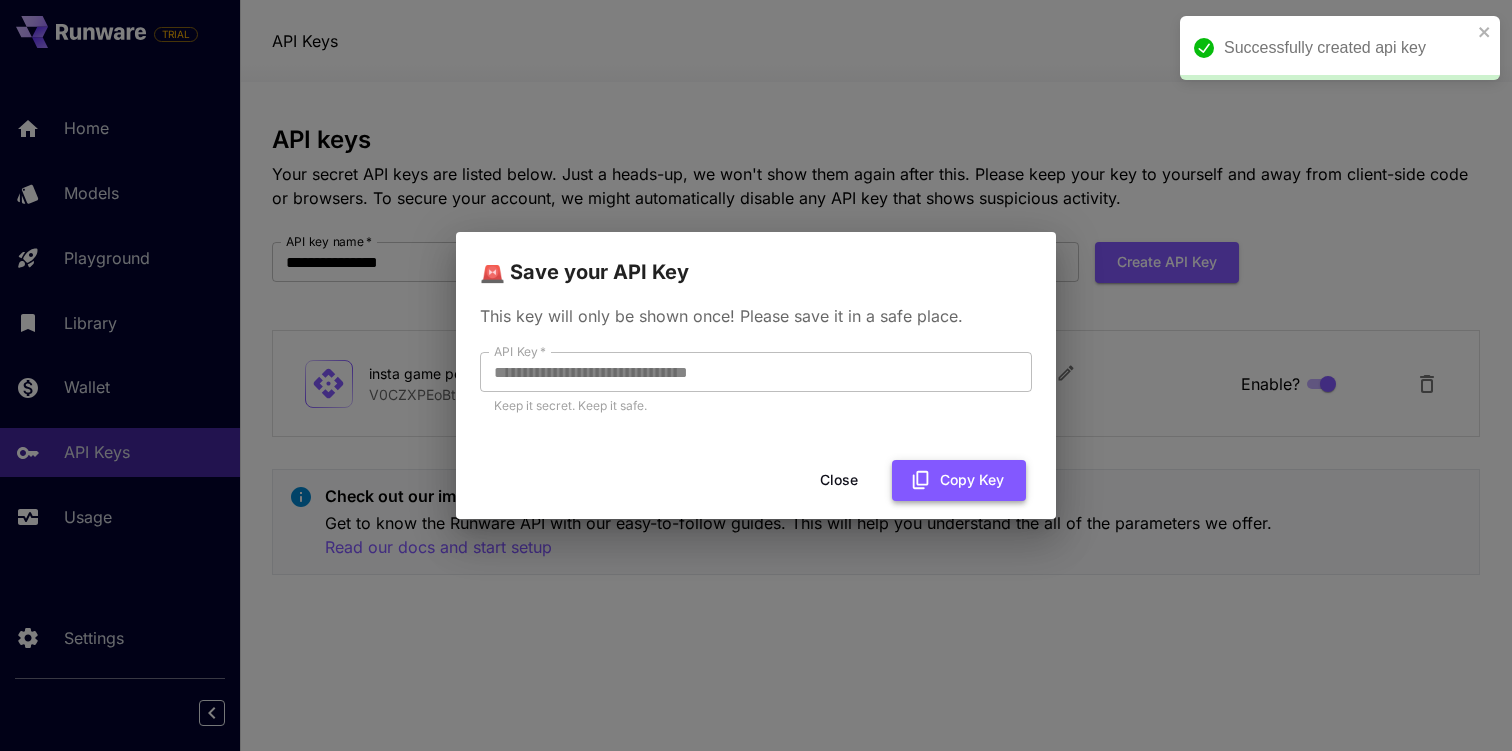 click on "Copy Key" at bounding box center (959, 480) 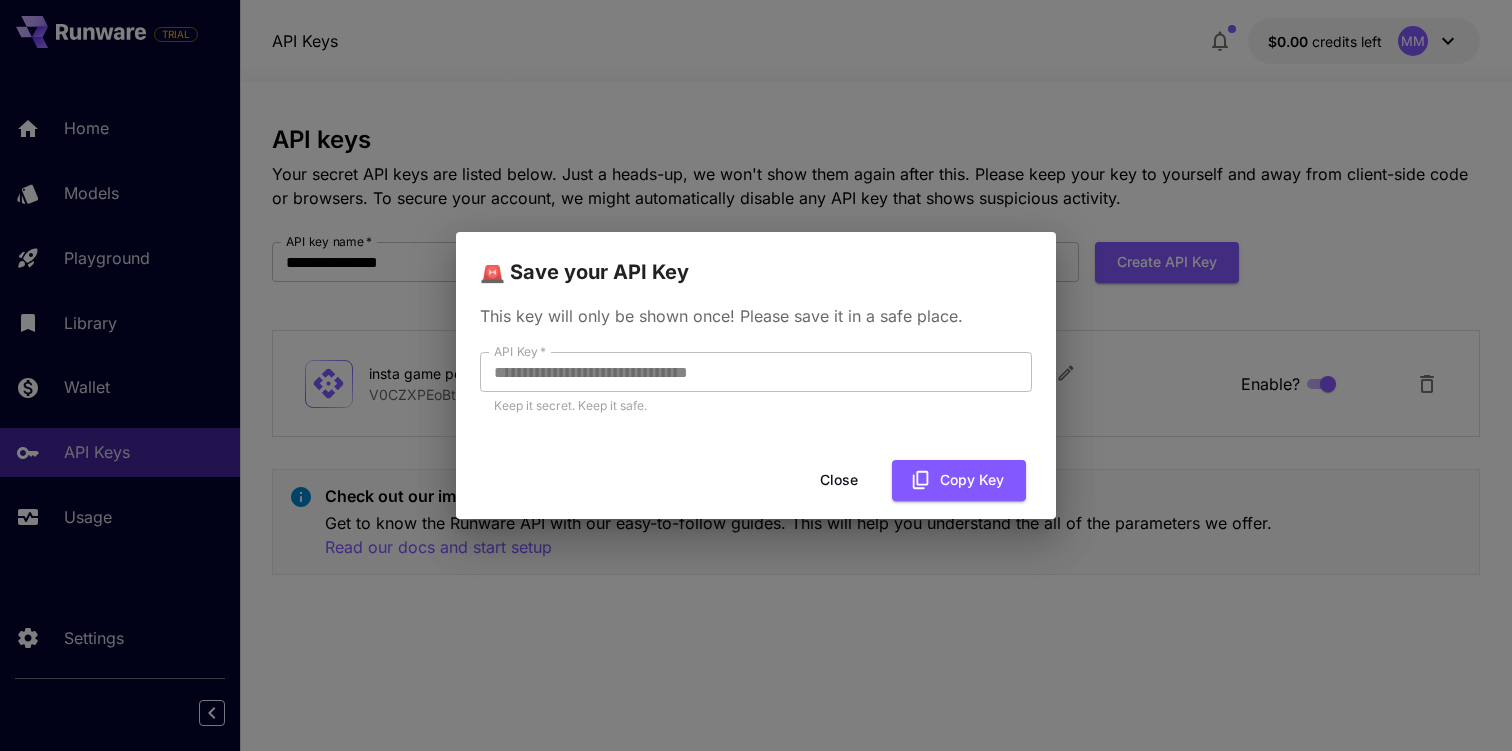 click on "Close" at bounding box center (839, 480) 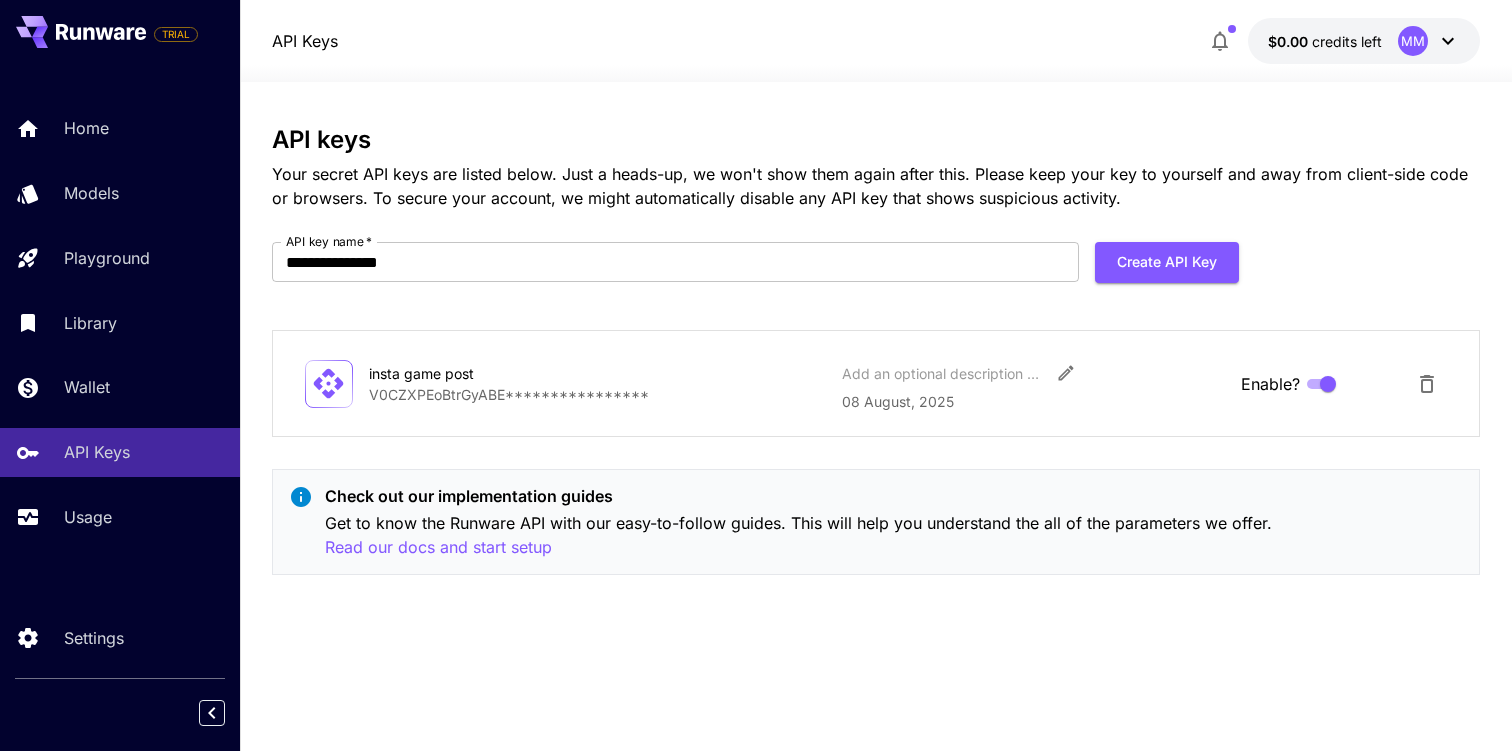 click 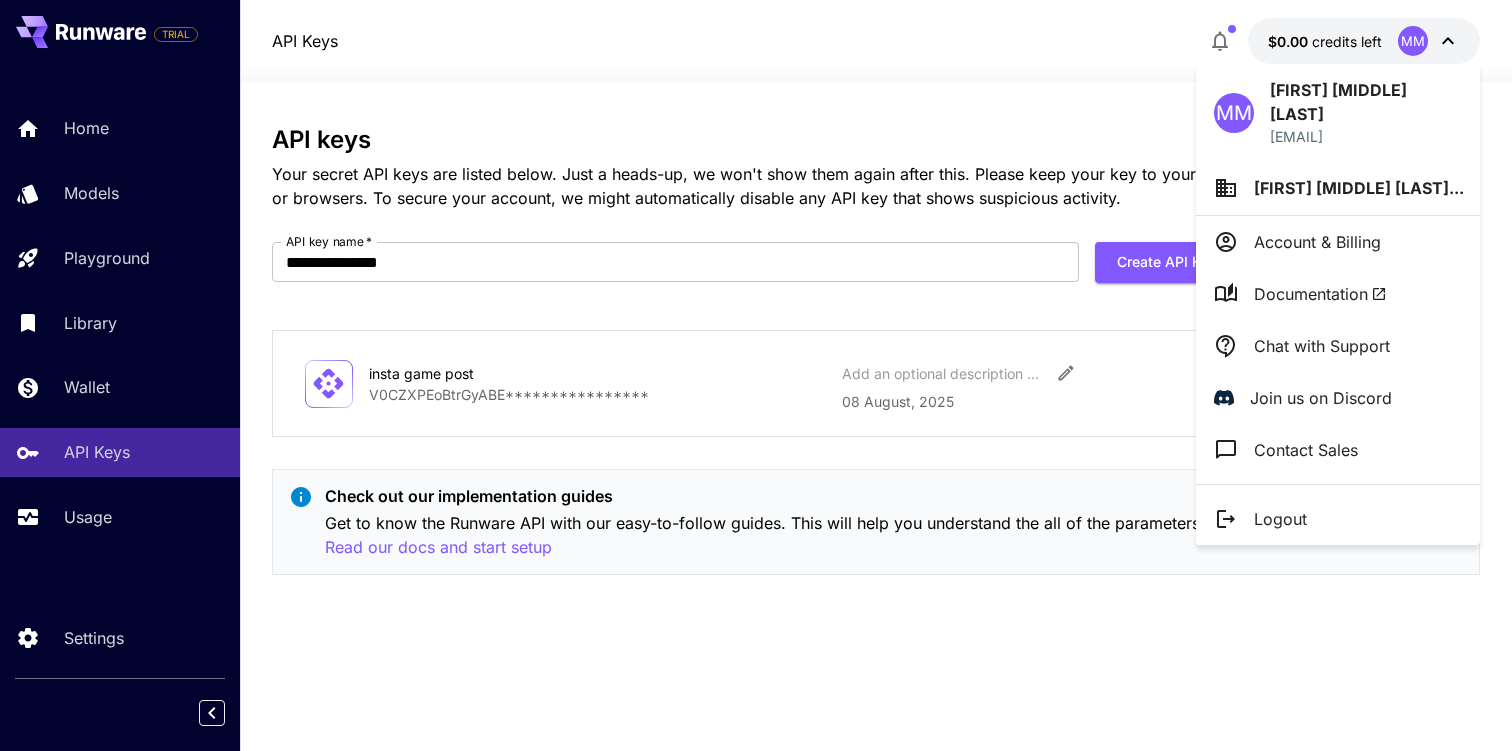 click at bounding box center [756, 375] 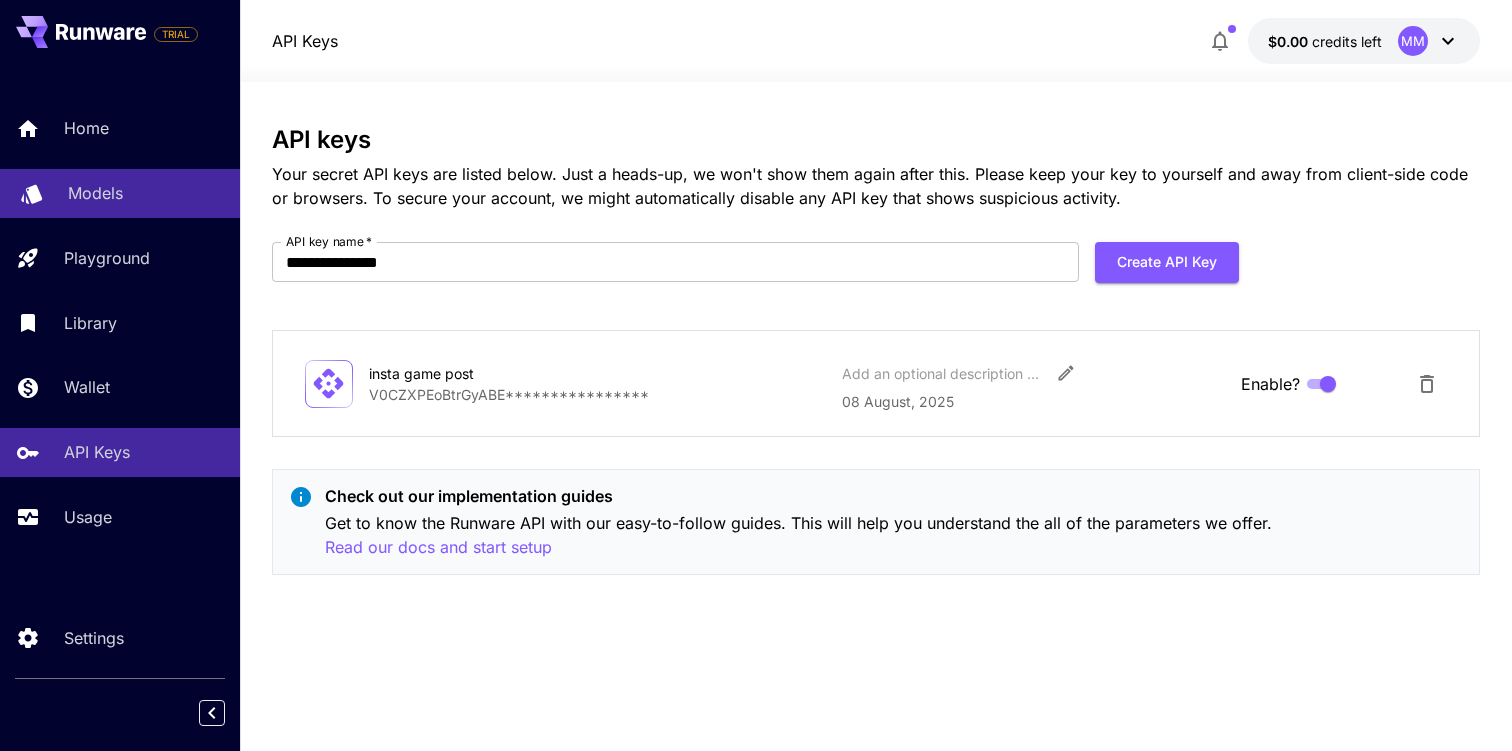 click on "Models" at bounding box center (95, 193) 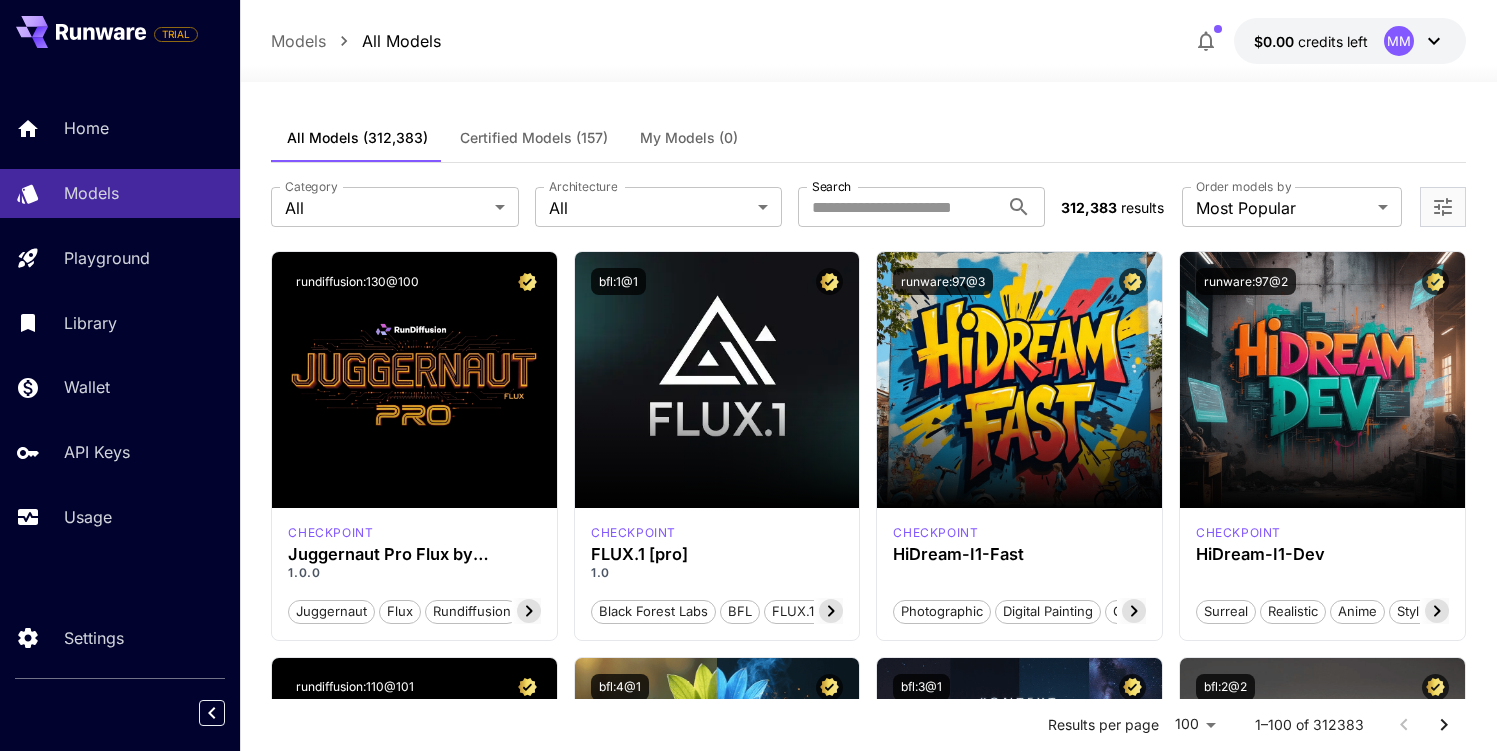 click on "Home Models Playground Library Wallet API Keys Usage" at bounding box center [120, 322] 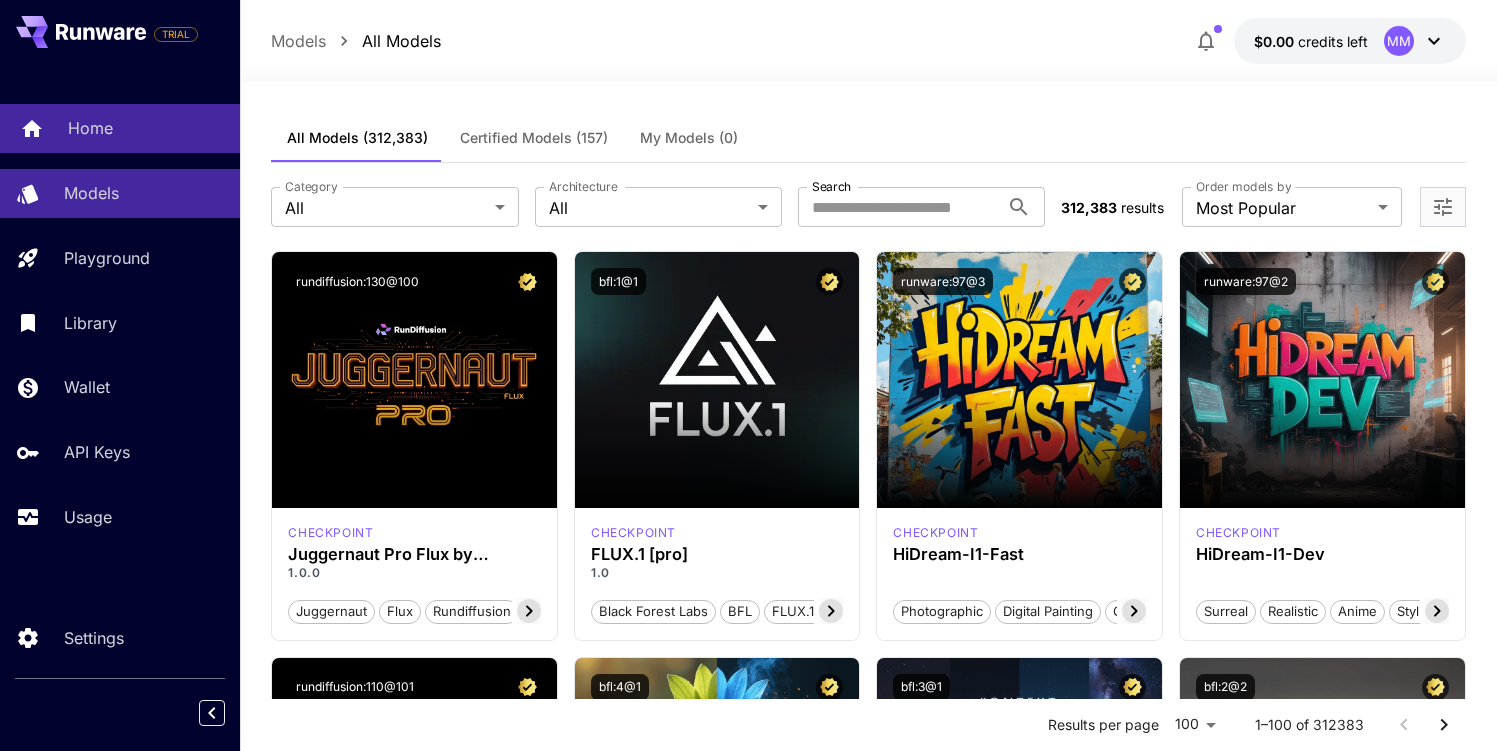click on "Home" at bounding box center [120, 128] 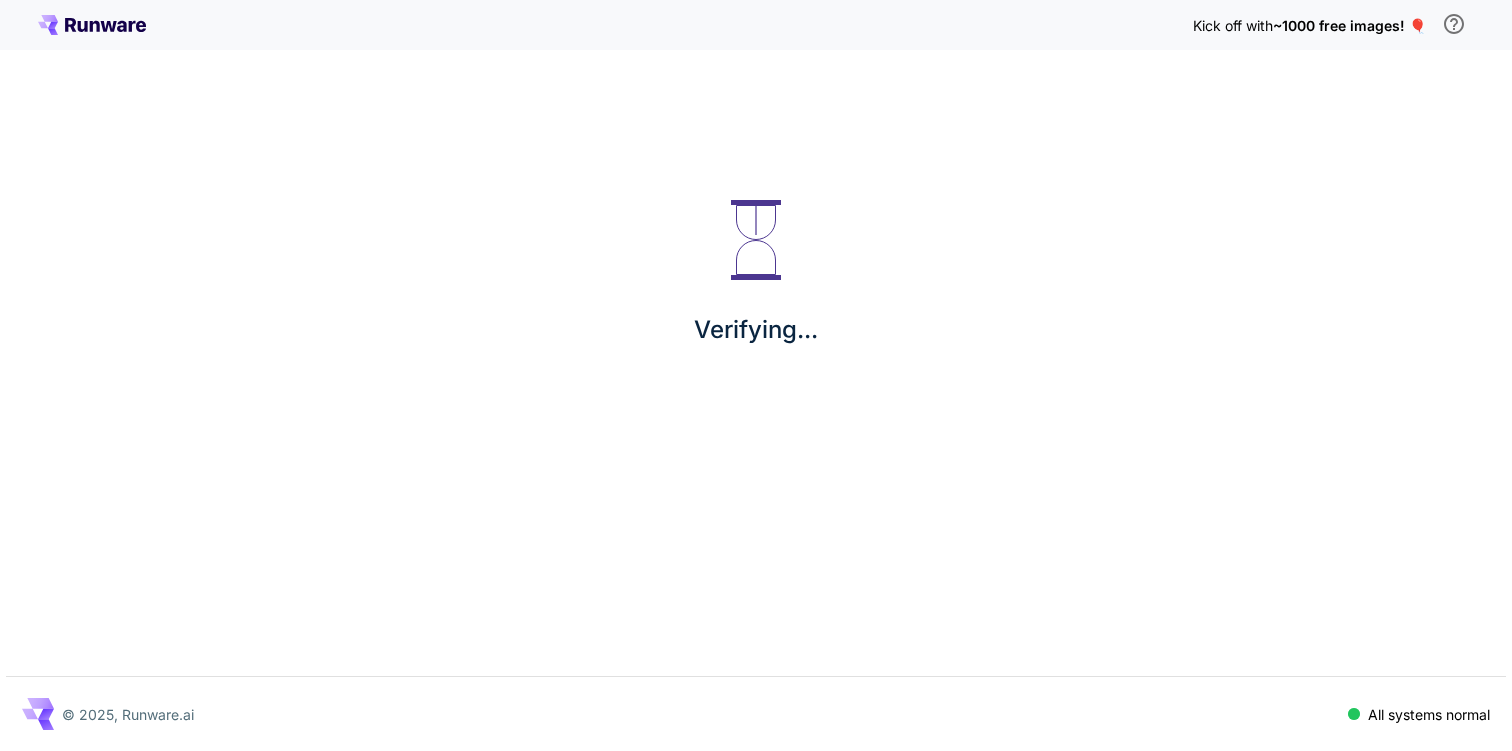 scroll, scrollTop: 0, scrollLeft: 0, axis: both 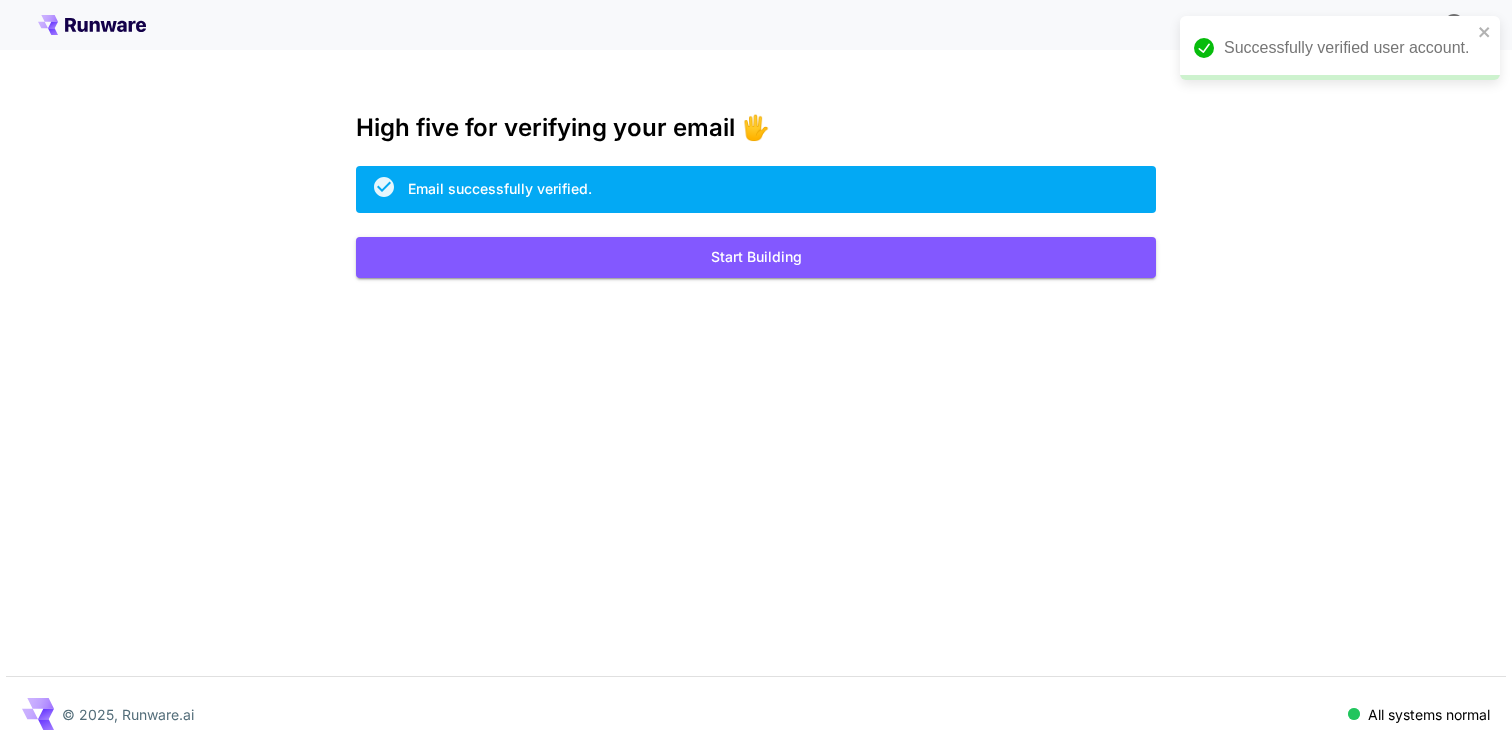 click on "Kick off with  ~1000 free images! 🎈 High five for verifying your email 🖐️ Email successfully verified. Start Building © 2025, Runware.ai All systems normal" at bounding box center (756, 375) 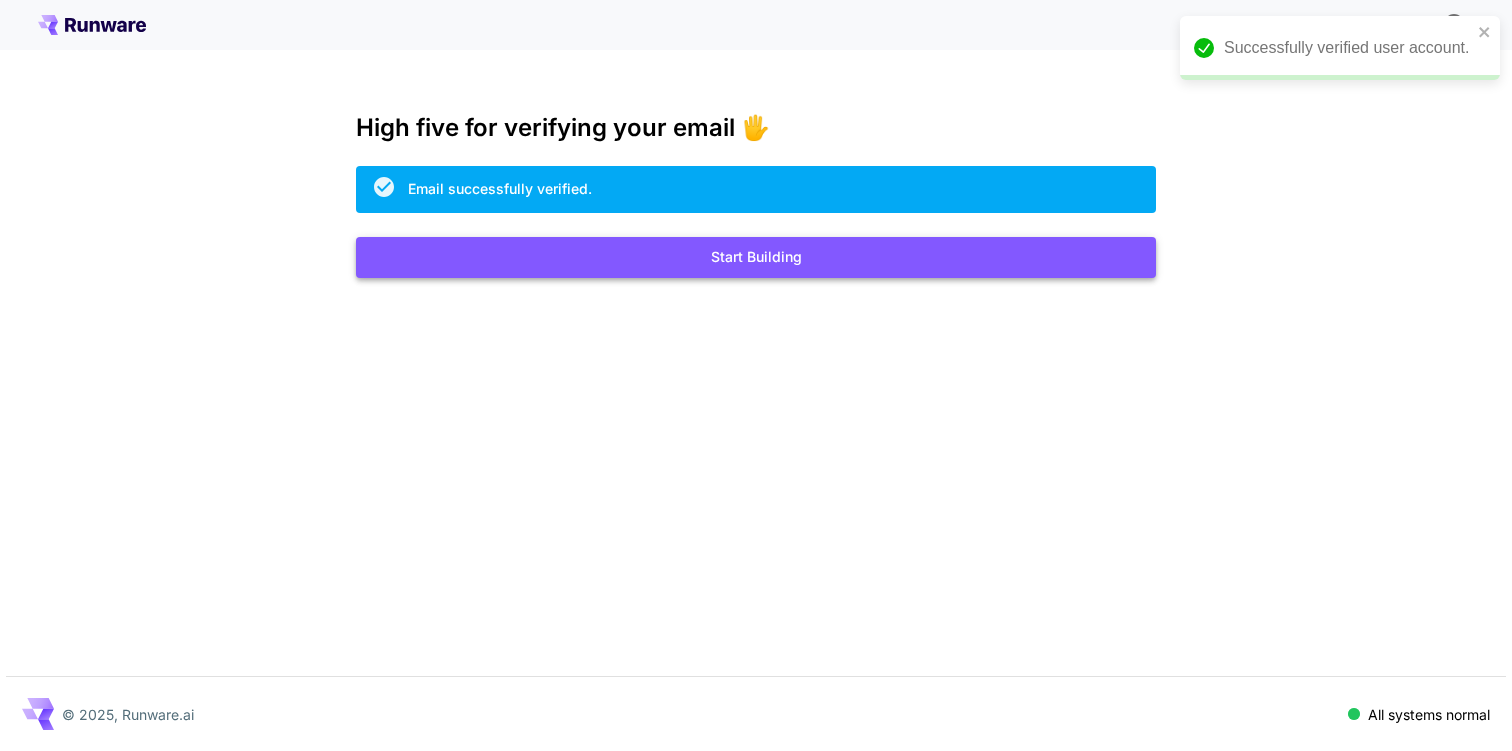 click on "Start Building" at bounding box center [756, 257] 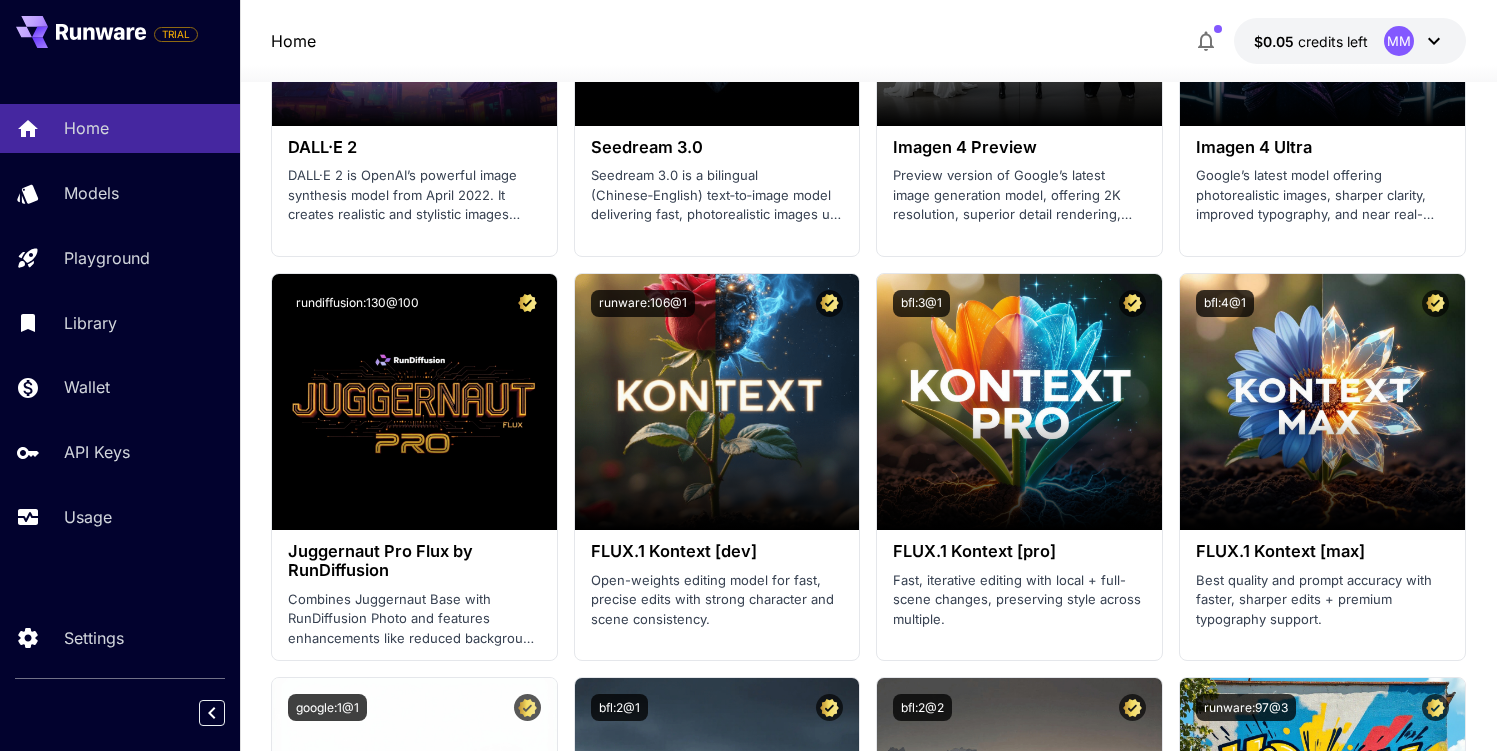 scroll, scrollTop: 3371, scrollLeft: 0, axis: vertical 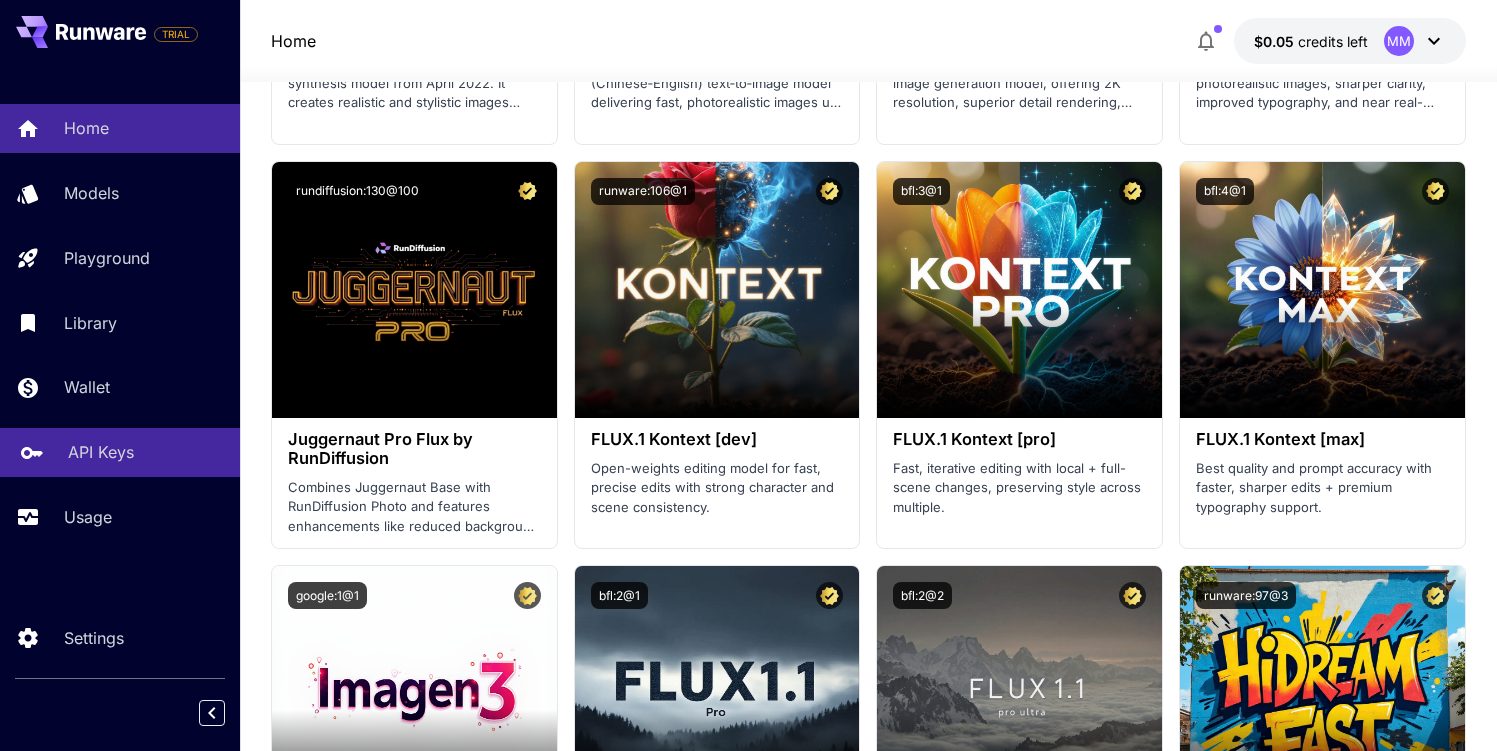click on "API Keys" at bounding box center (101, 452) 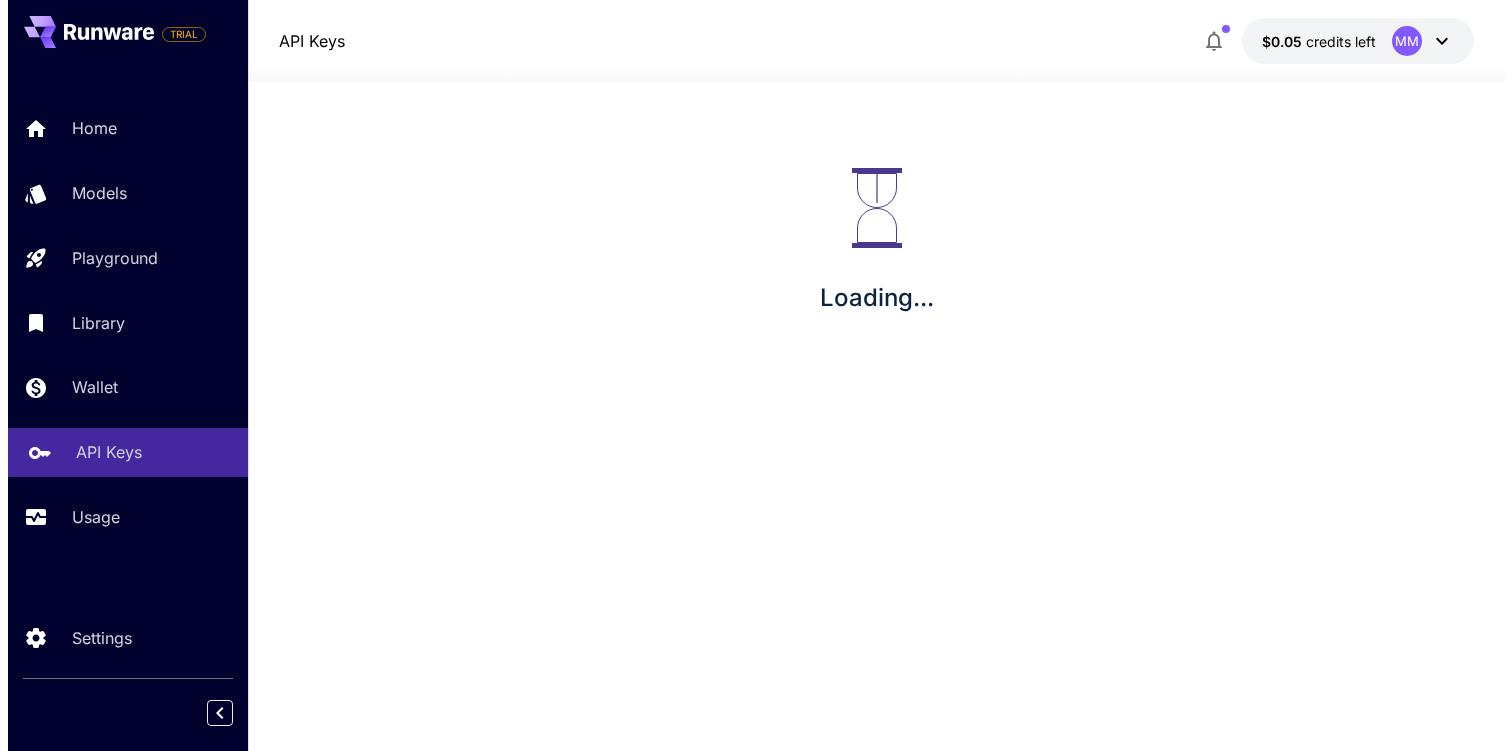 scroll, scrollTop: 0, scrollLeft: 0, axis: both 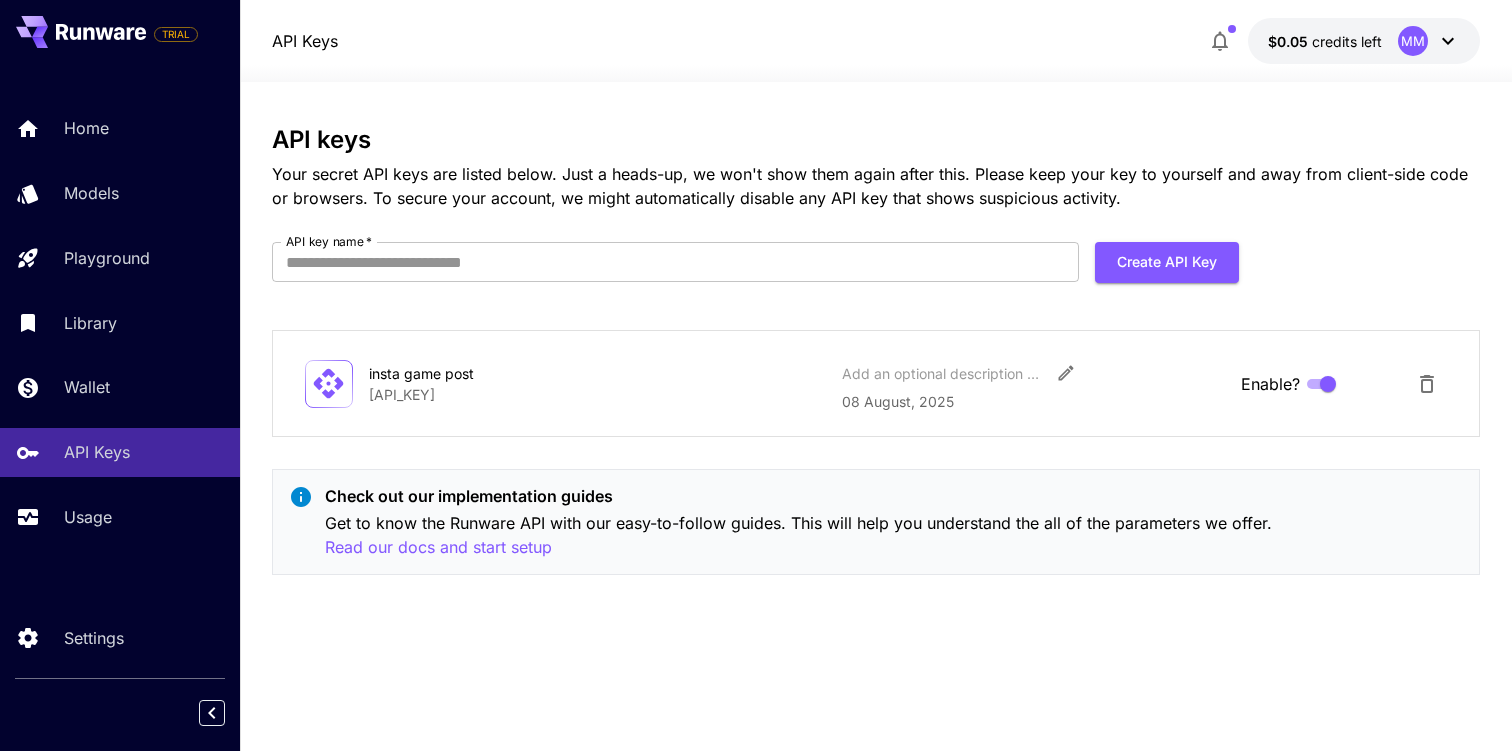 click on "[API_KEY]" at bounding box center (597, 394) 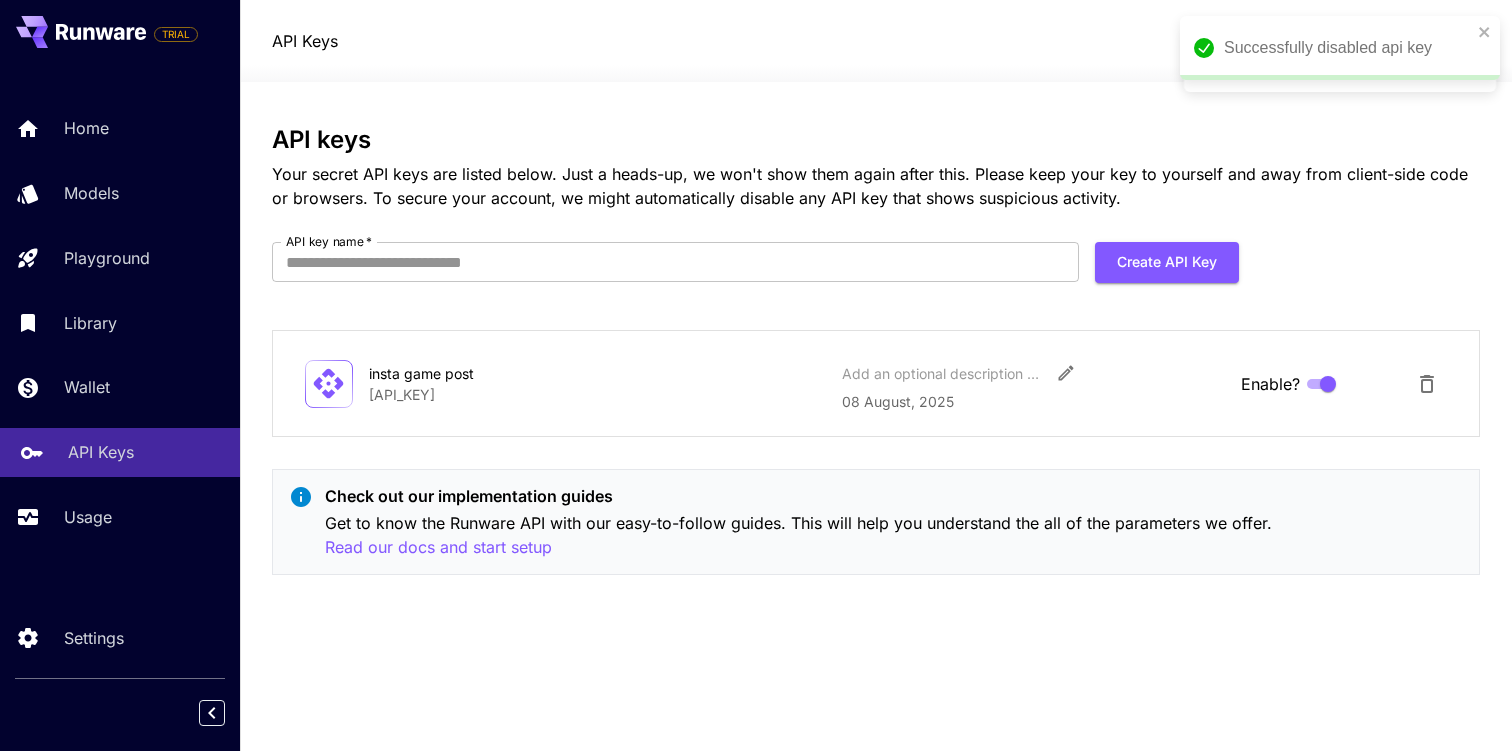 click on "API Keys" at bounding box center [101, 452] 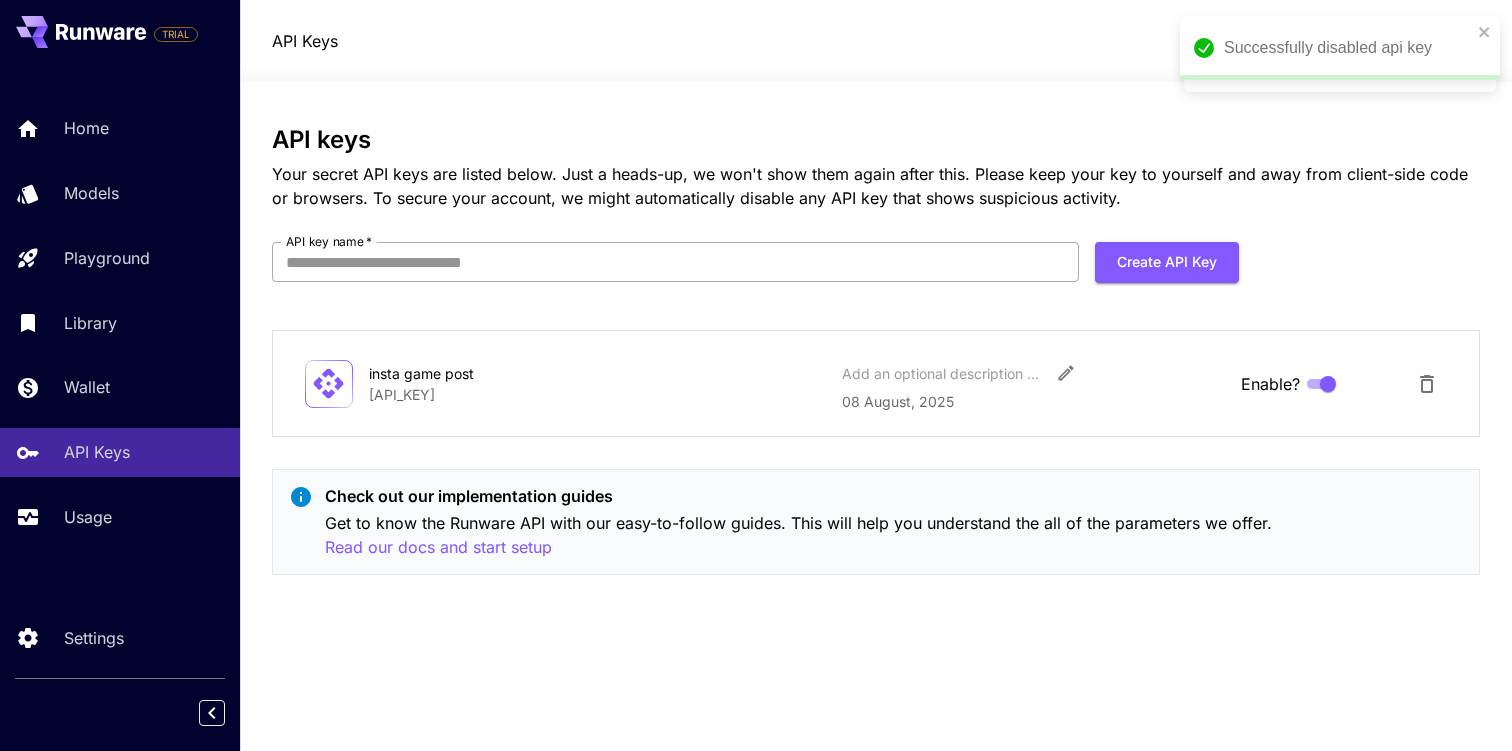 click on "API key name   *" at bounding box center (675, 262) 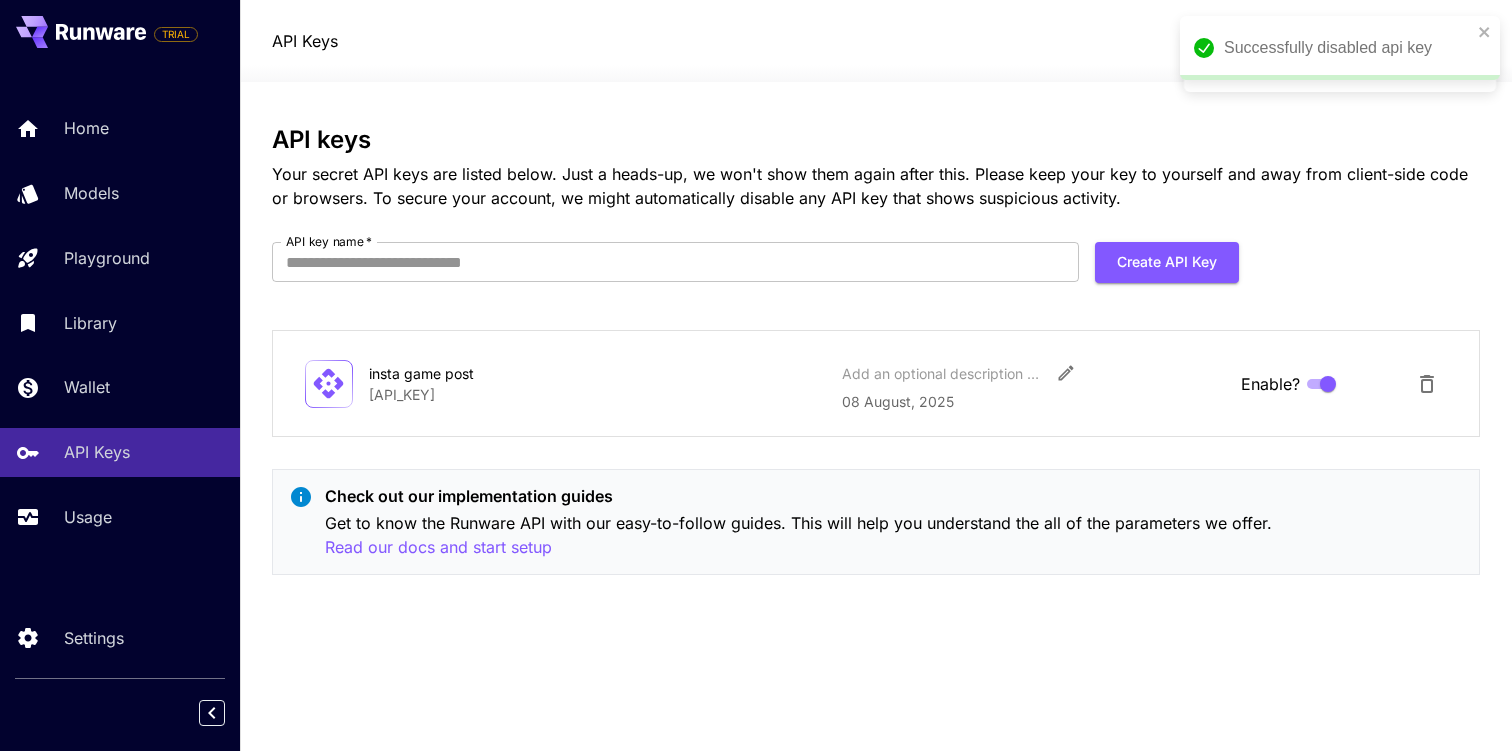 click 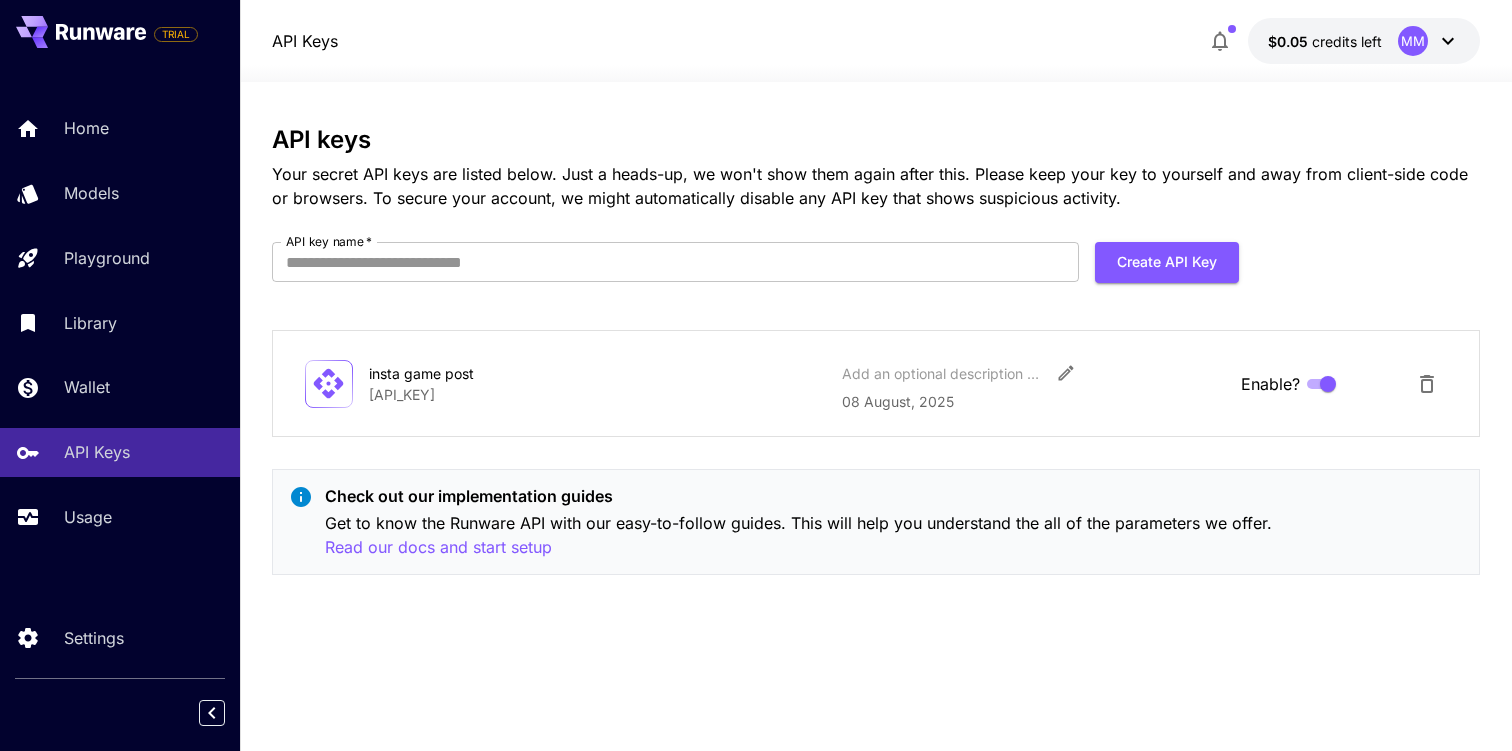 drag, startPoint x: 372, startPoint y: 394, endPoint x: 670, endPoint y: 394, distance: 298 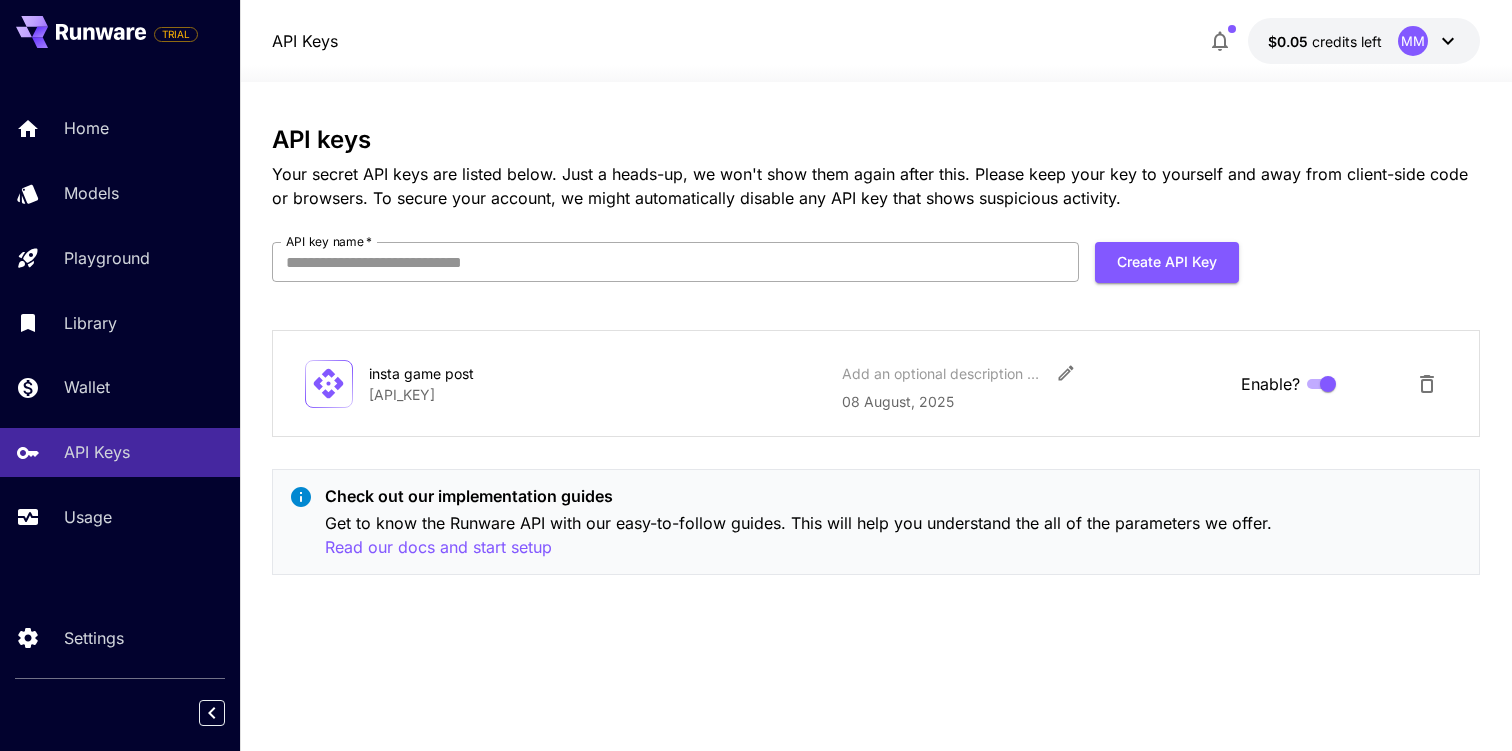 click on "API key name   *" at bounding box center (675, 262) 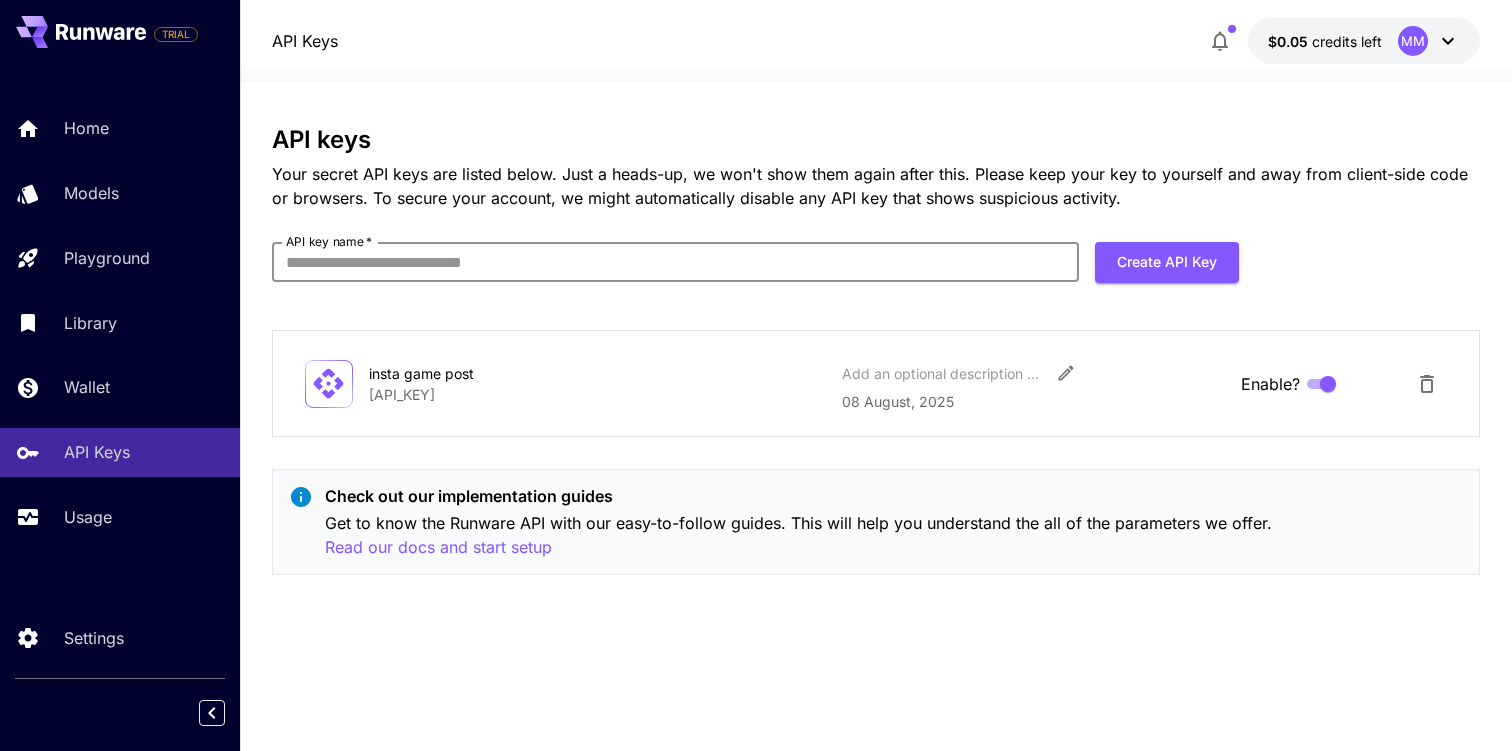 click on "API keys Your secret API keys are listed below. Just a heads-up, we won't show them again after this. Please keep your key to yourself and away from client-side code or browsers. To secure your account, we might automatically disable any API key that shows suspicious activity. API key name   * API key name   * Create API Key insta game post [API_KEY] Add an optional description or comment [DATE] Enable? Check out our implementation guides Get to know the Runware API with our easy-to-follow guides. This will help you understand the all of the parameters we offer.   Read our docs and start setup" at bounding box center (876, 358) 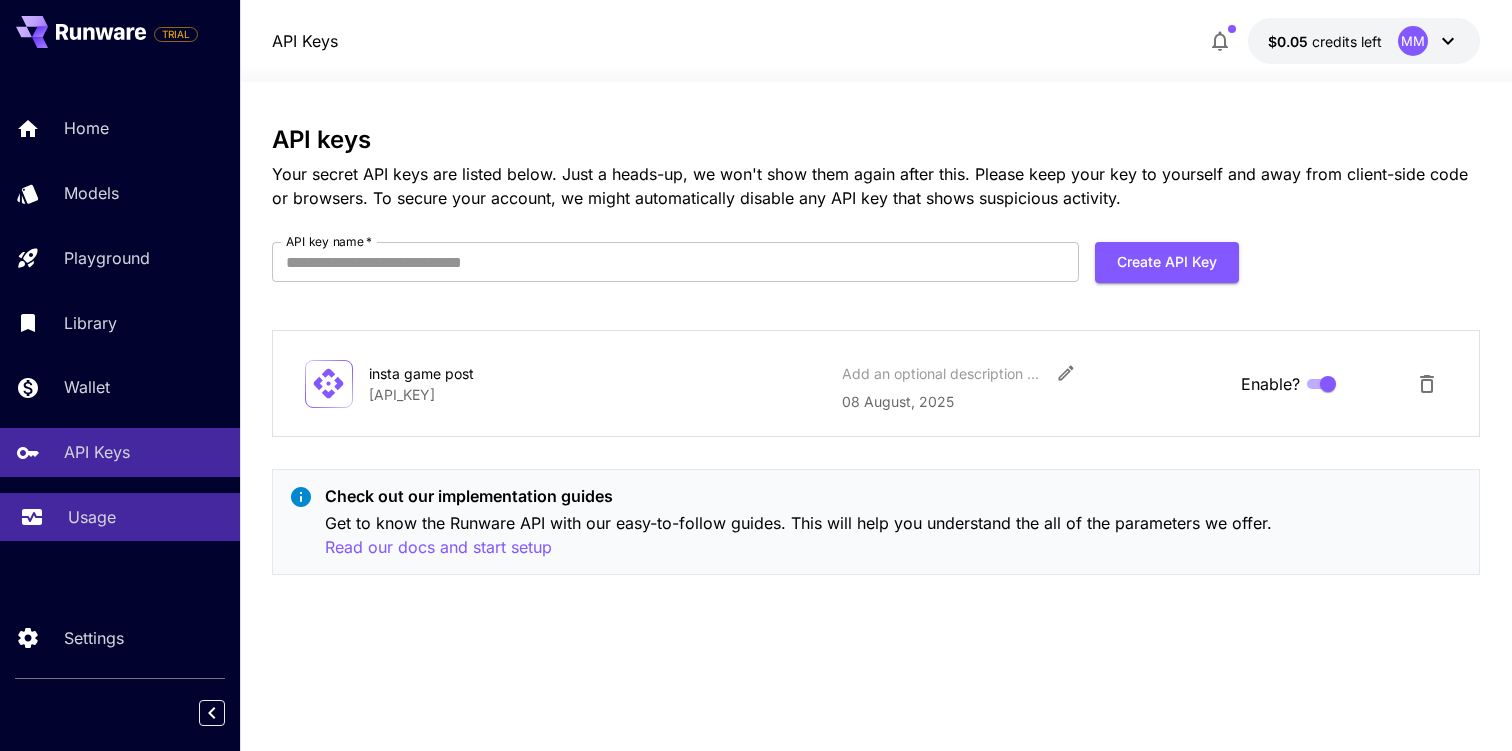 click on "Usage" at bounding box center (146, 517) 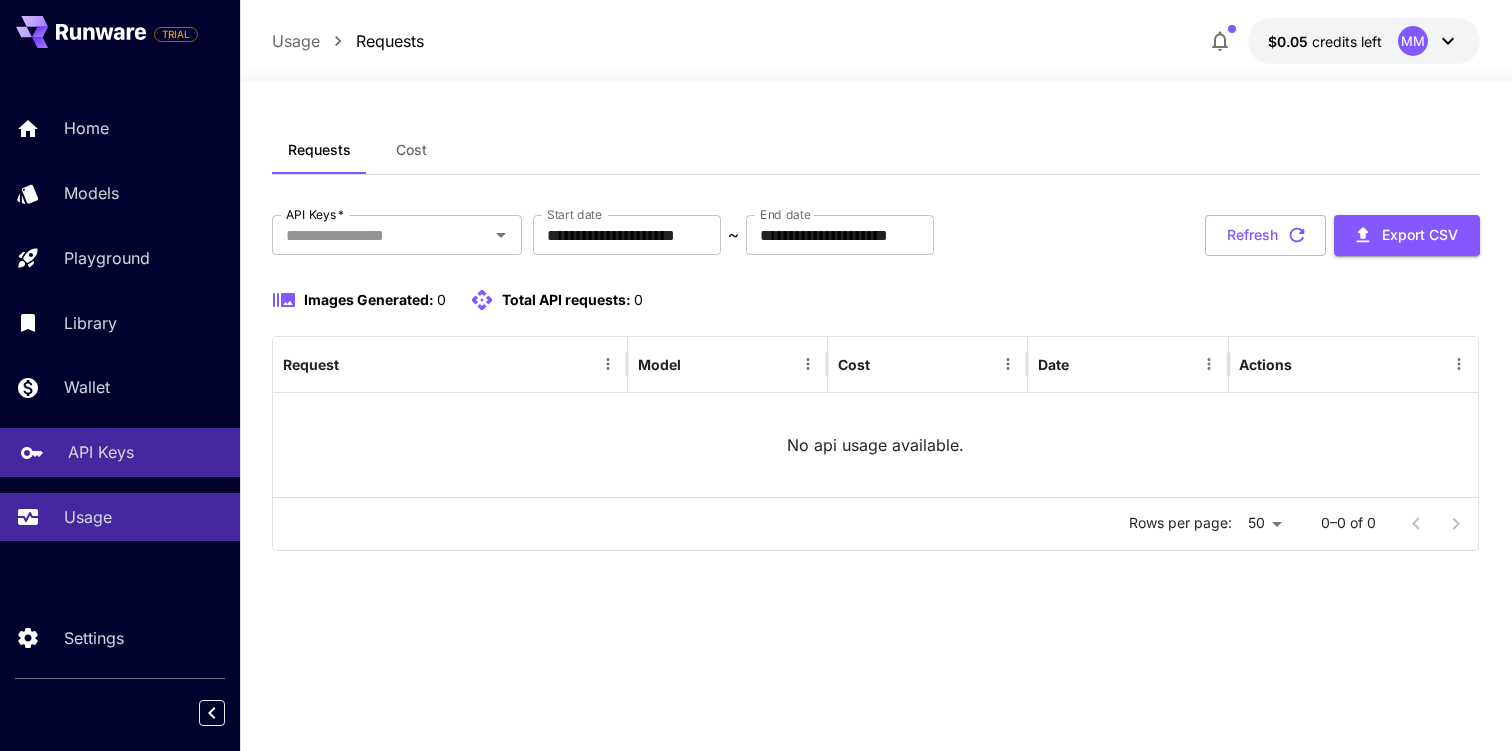 click on "API Keys" at bounding box center (101, 452) 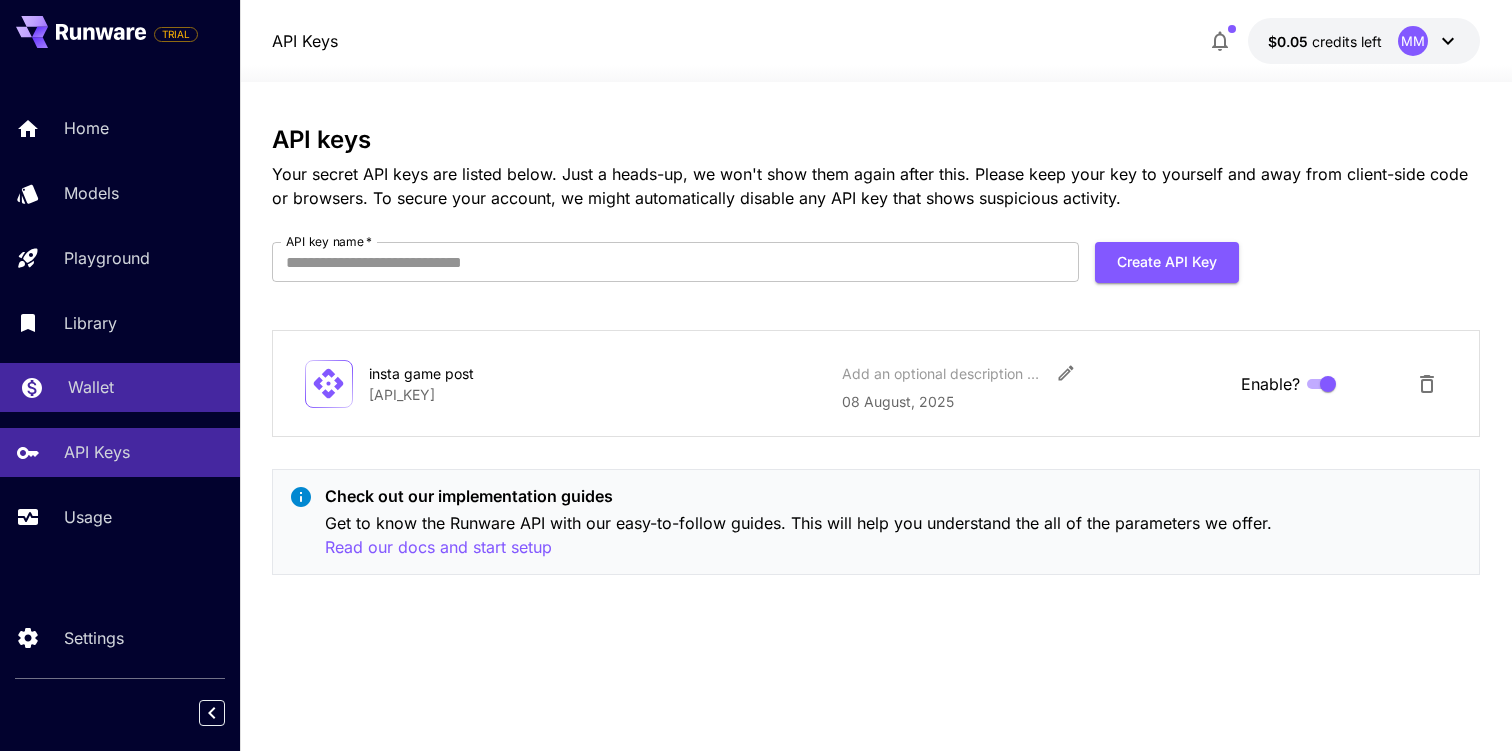 click on "Wallet" at bounding box center [91, 387] 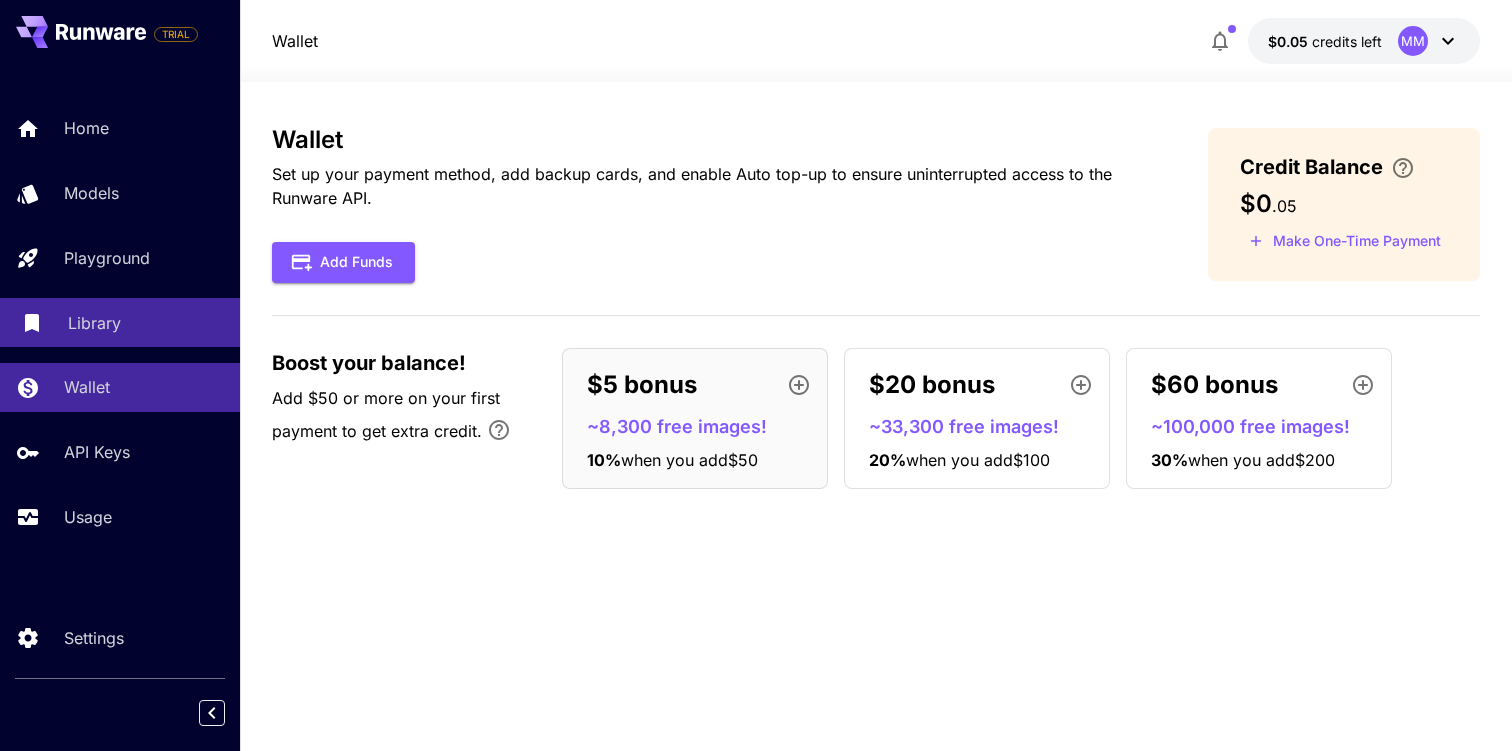 click on "Library" at bounding box center [120, 322] 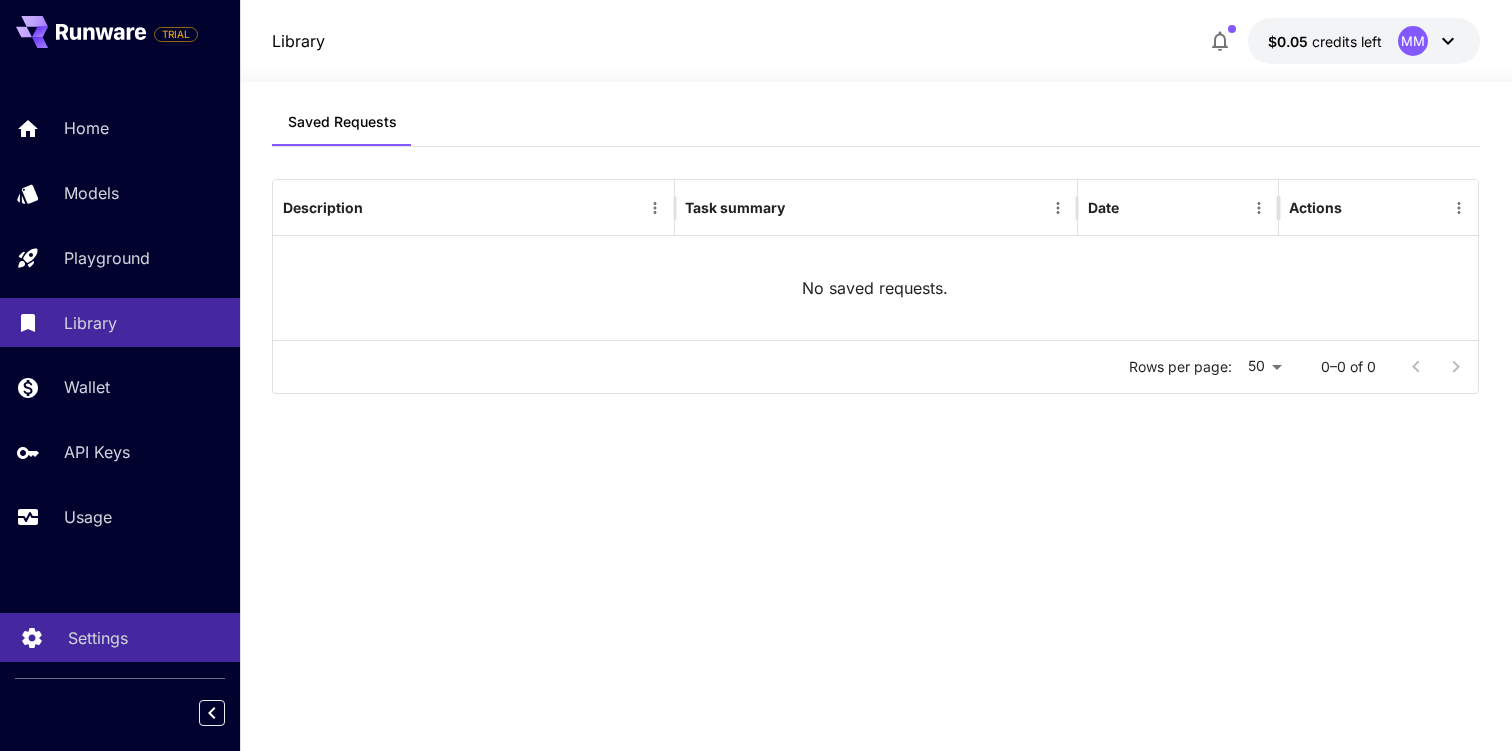 click on "Settings" at bounding box center [98, 638] 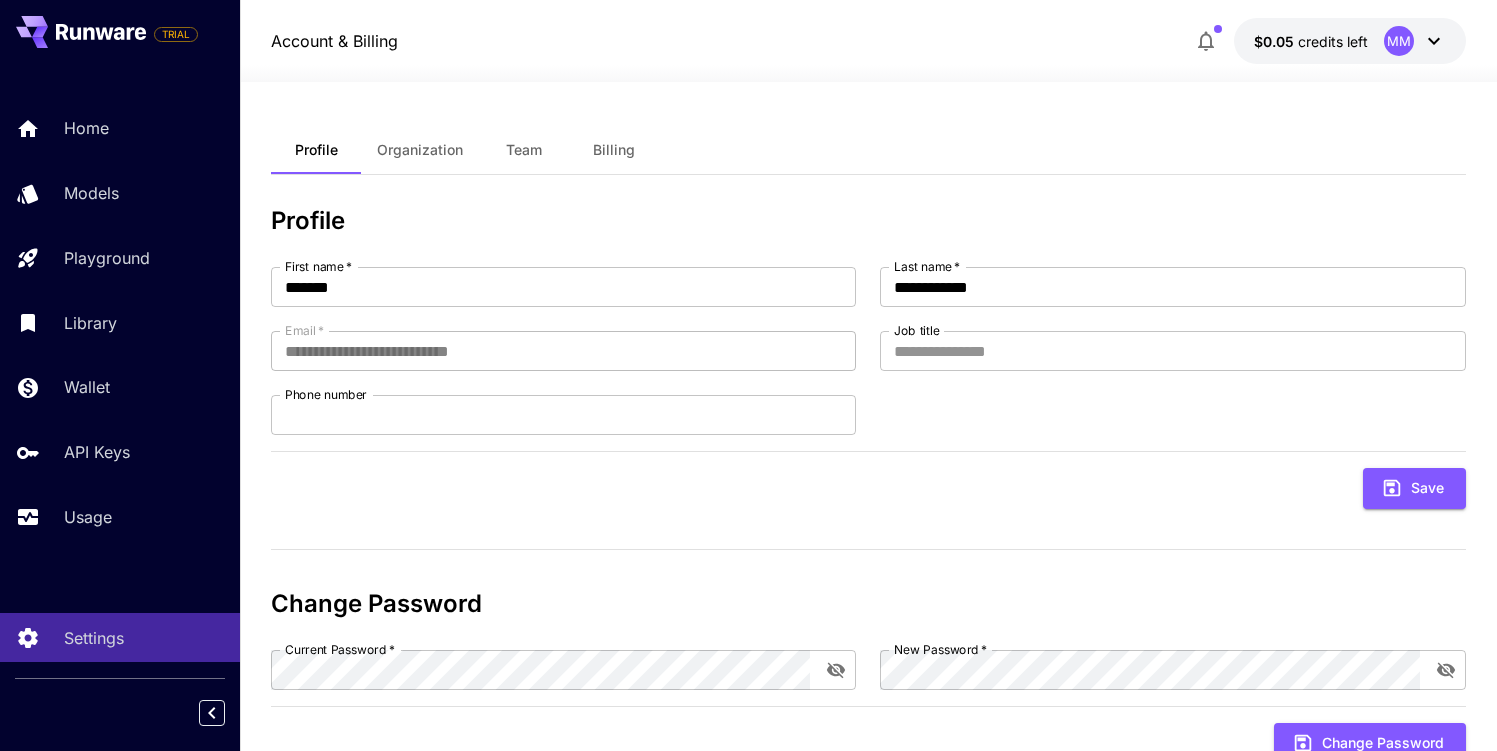 click on "Organization" at bounding box center [420, 150] 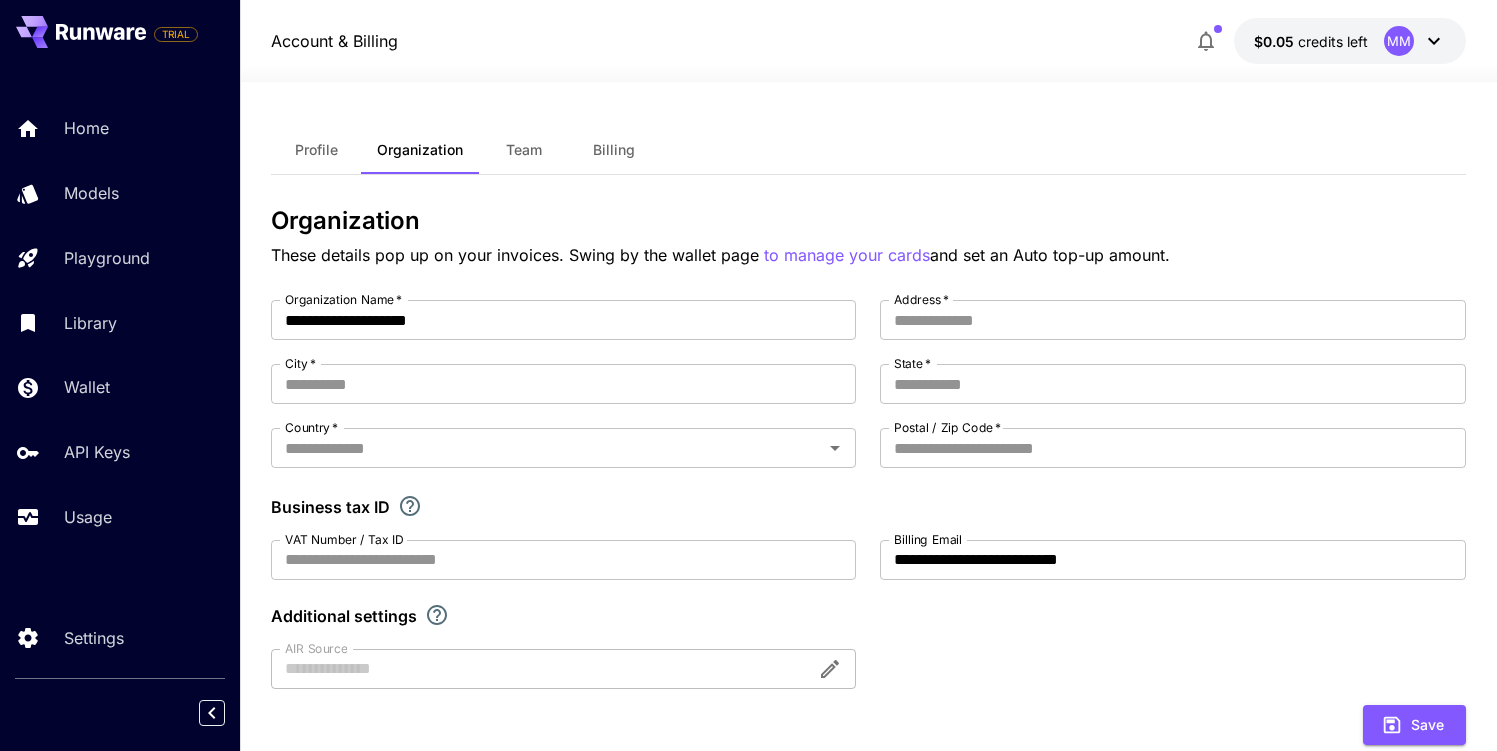 click on "Team" at bounding box center (524, 150) 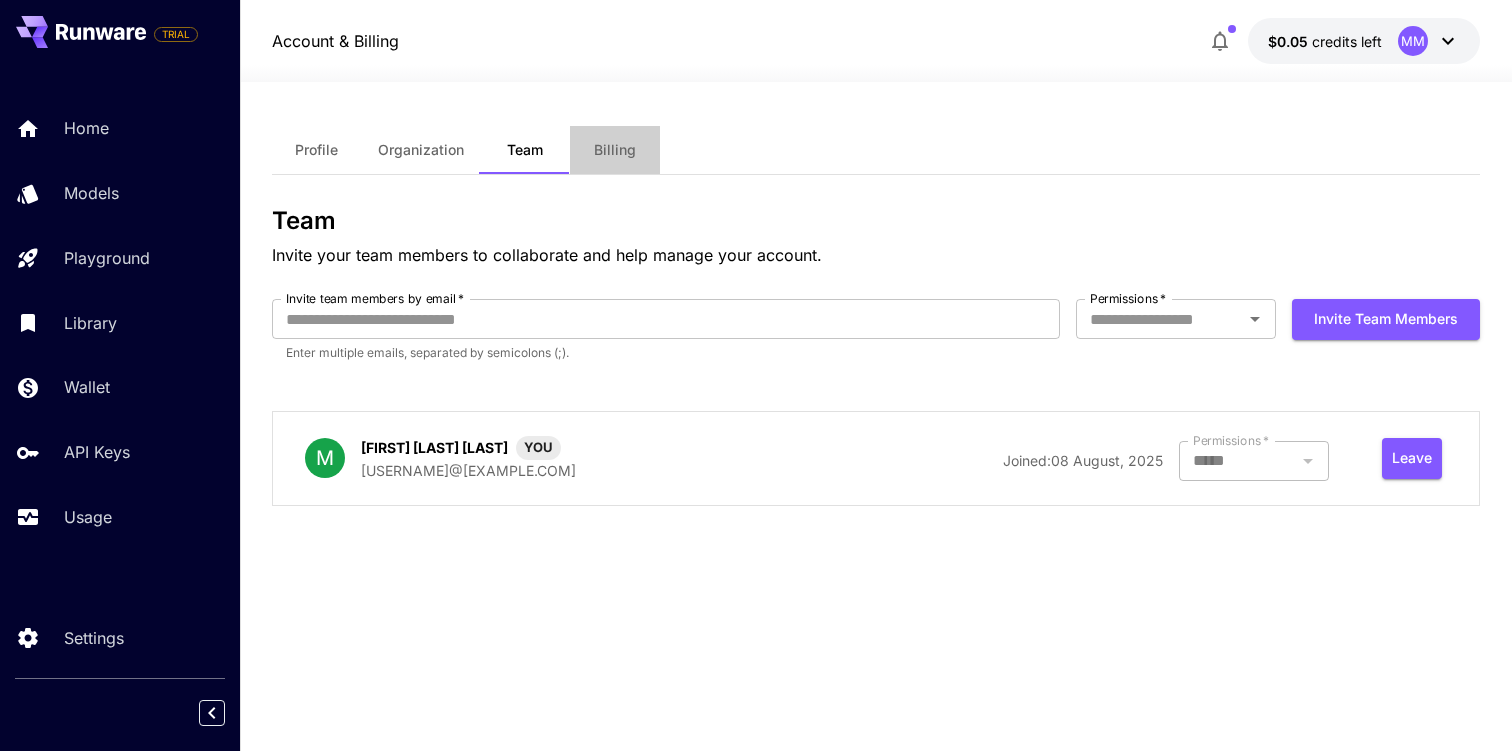 click on "Billing" at bounding box center (615, 150) 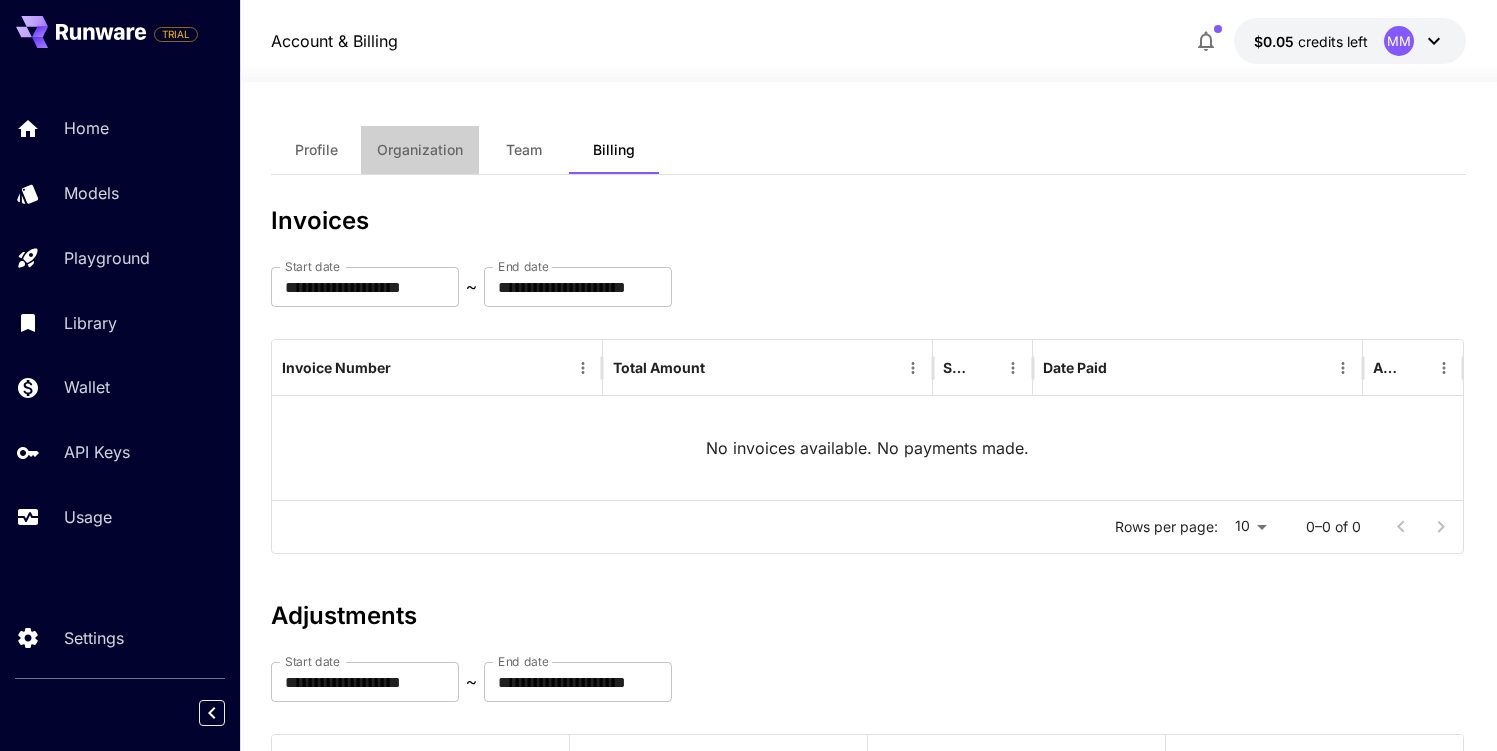 click on "Organization" at bounding box center (420, 150) 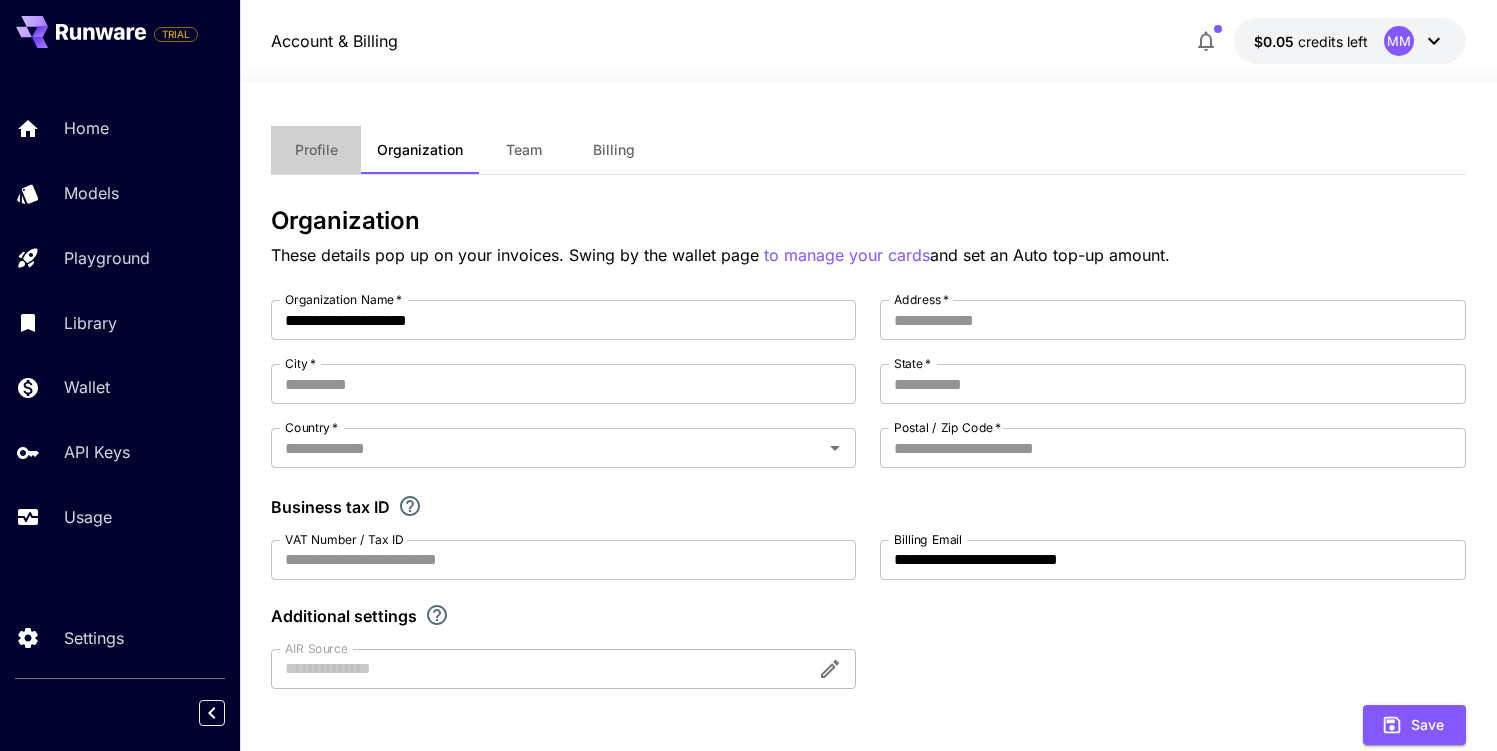 click on "Profile" at bounding box center (316, 150) 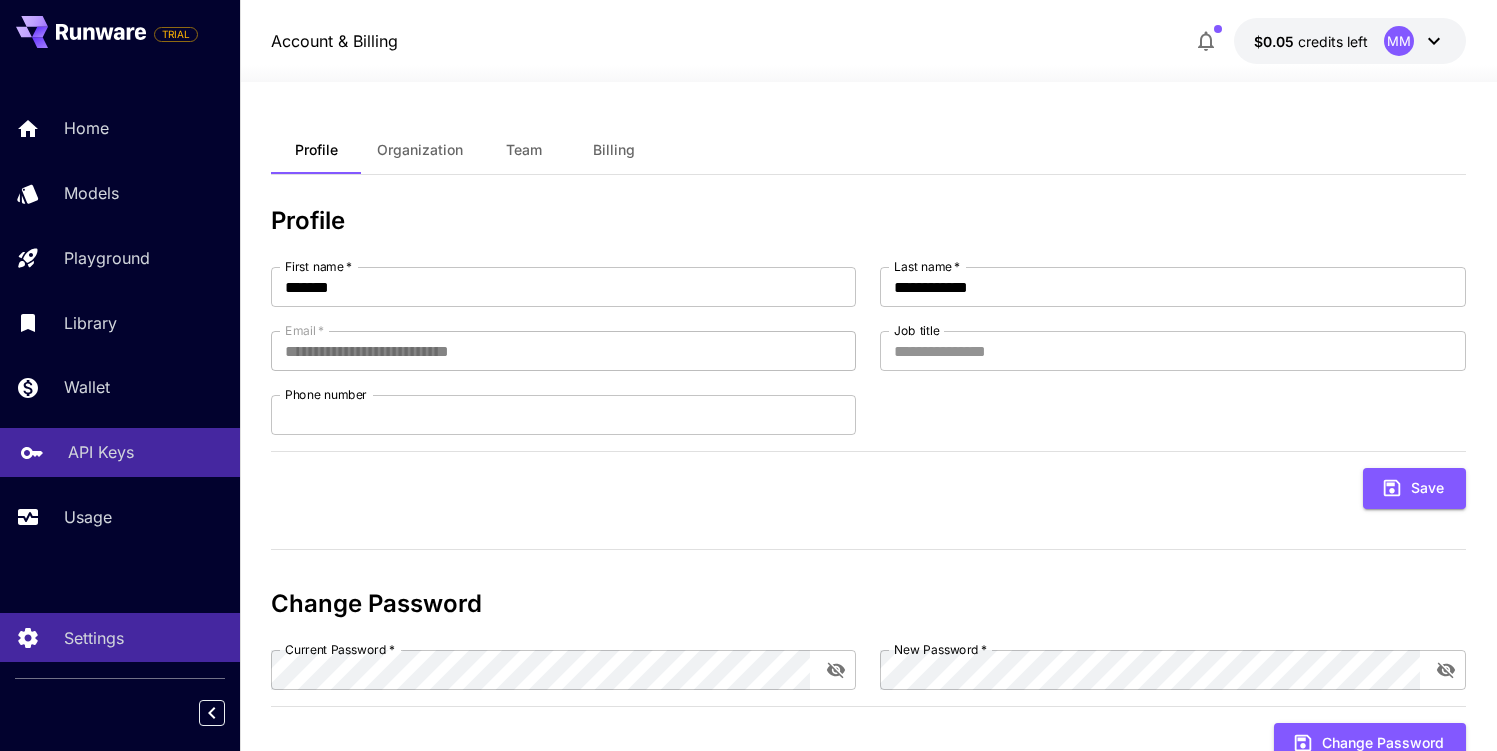 click on "API Keys" at bounding box center (146, 452) 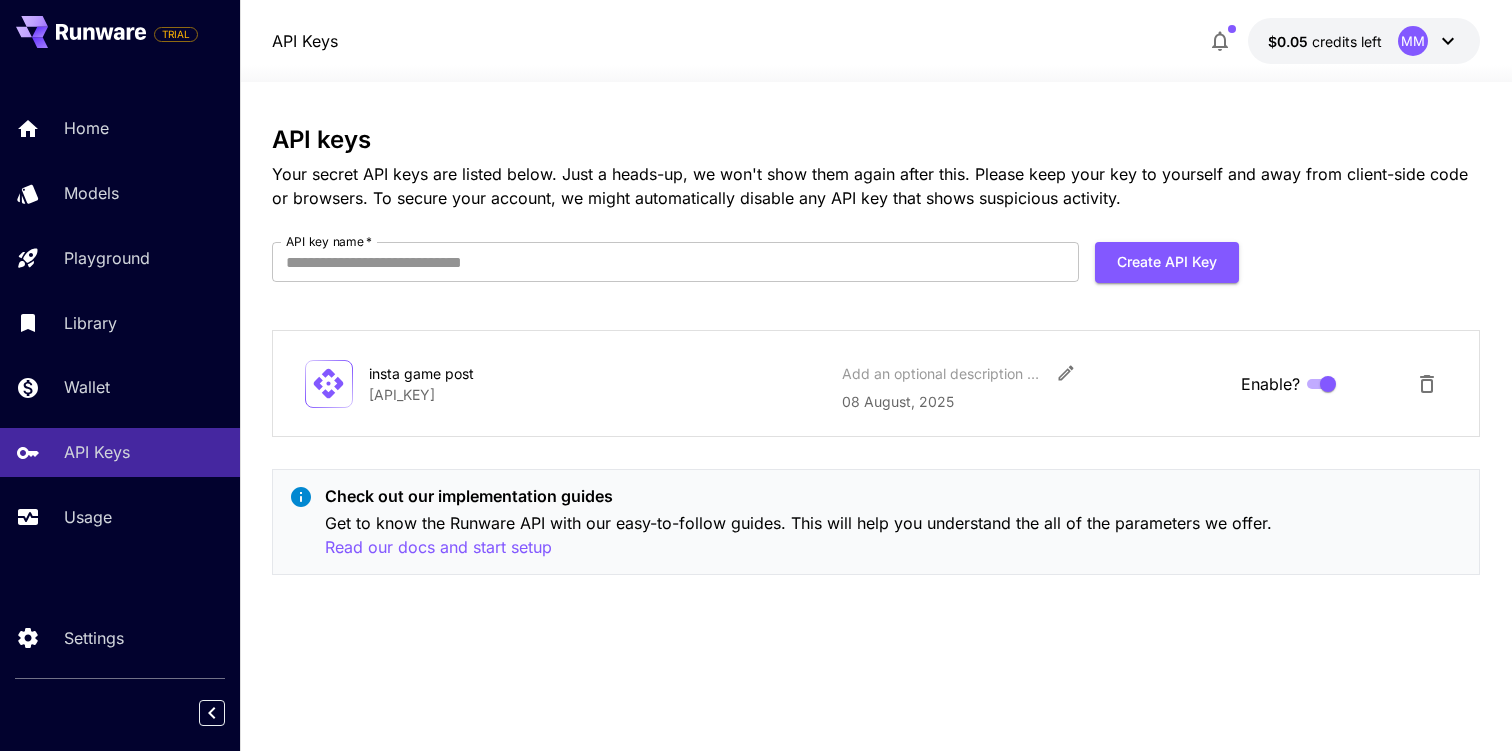 click on "[API_KEY]" at bounding box center (597, 394) 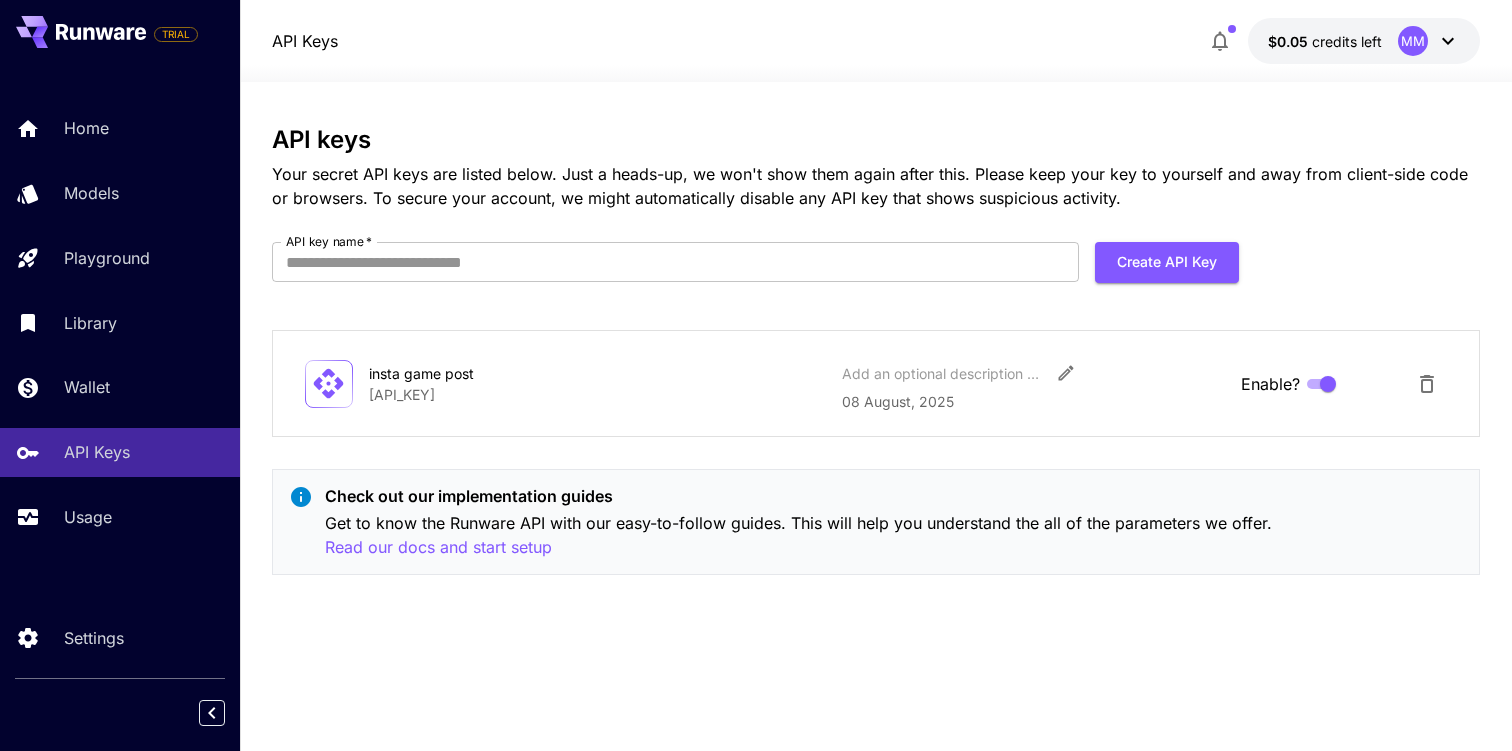 click 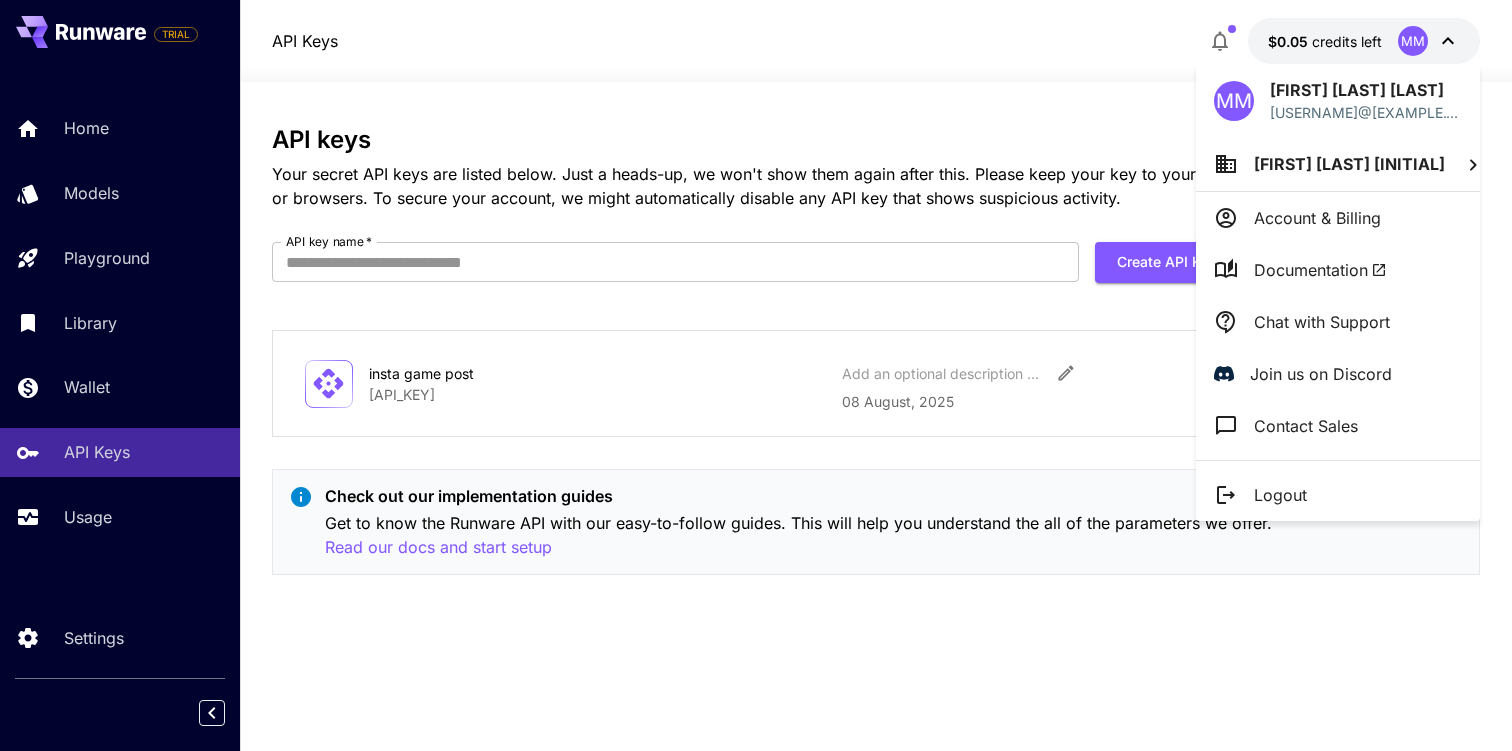 click at bounding box center [756, 375] 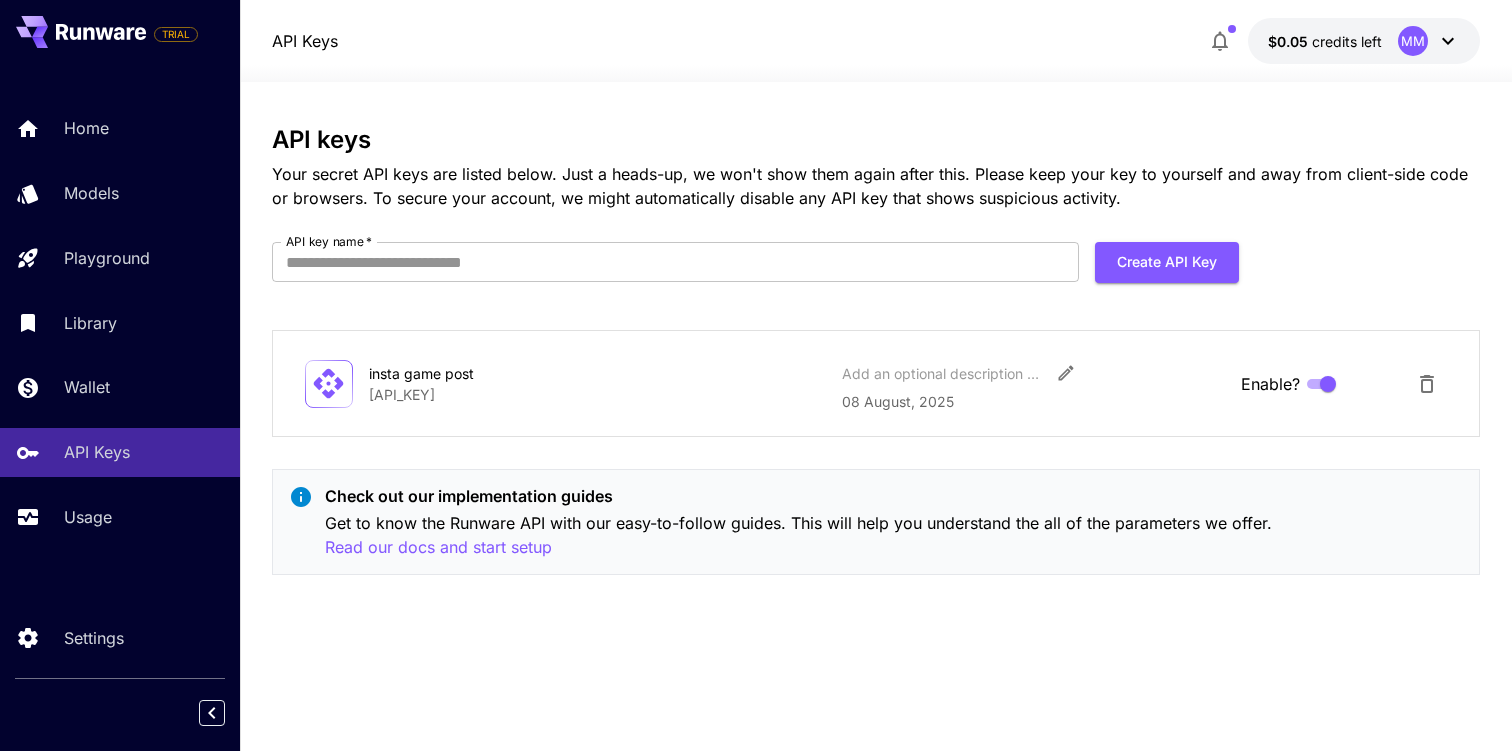 click 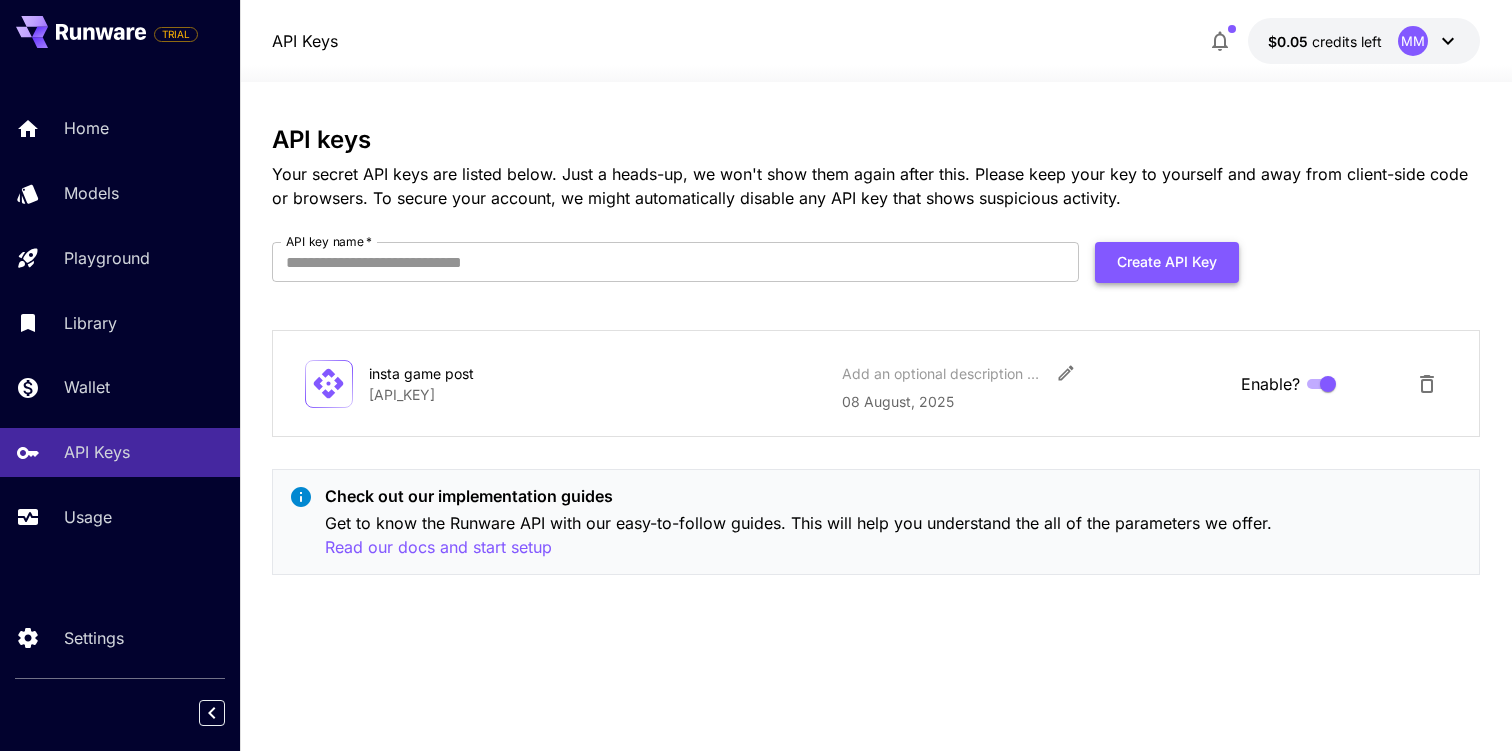 click on "Create API Key" at bounding box center [1167, 262] 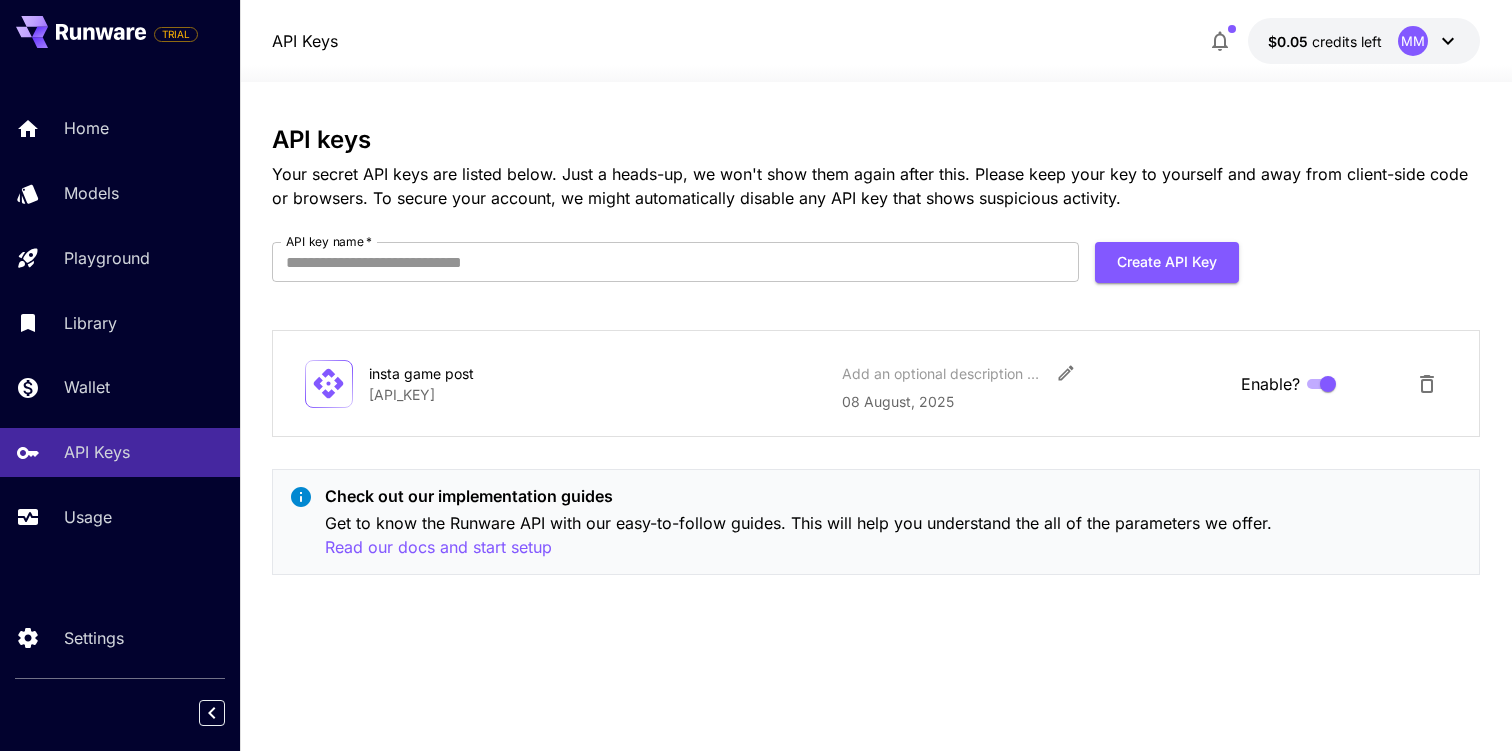 click on "API key name   * API key name   * Create API Key" at bounding box center (755, 270) 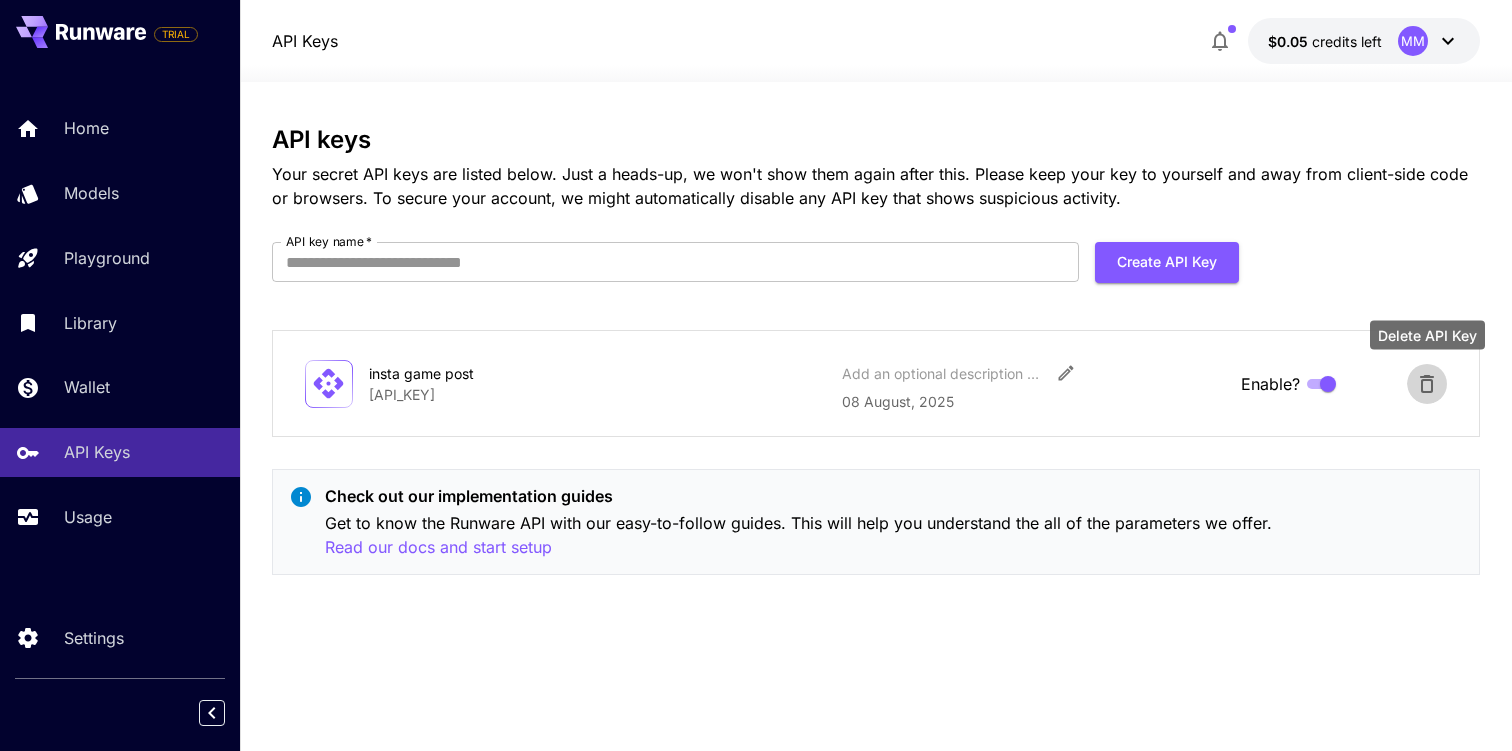 click 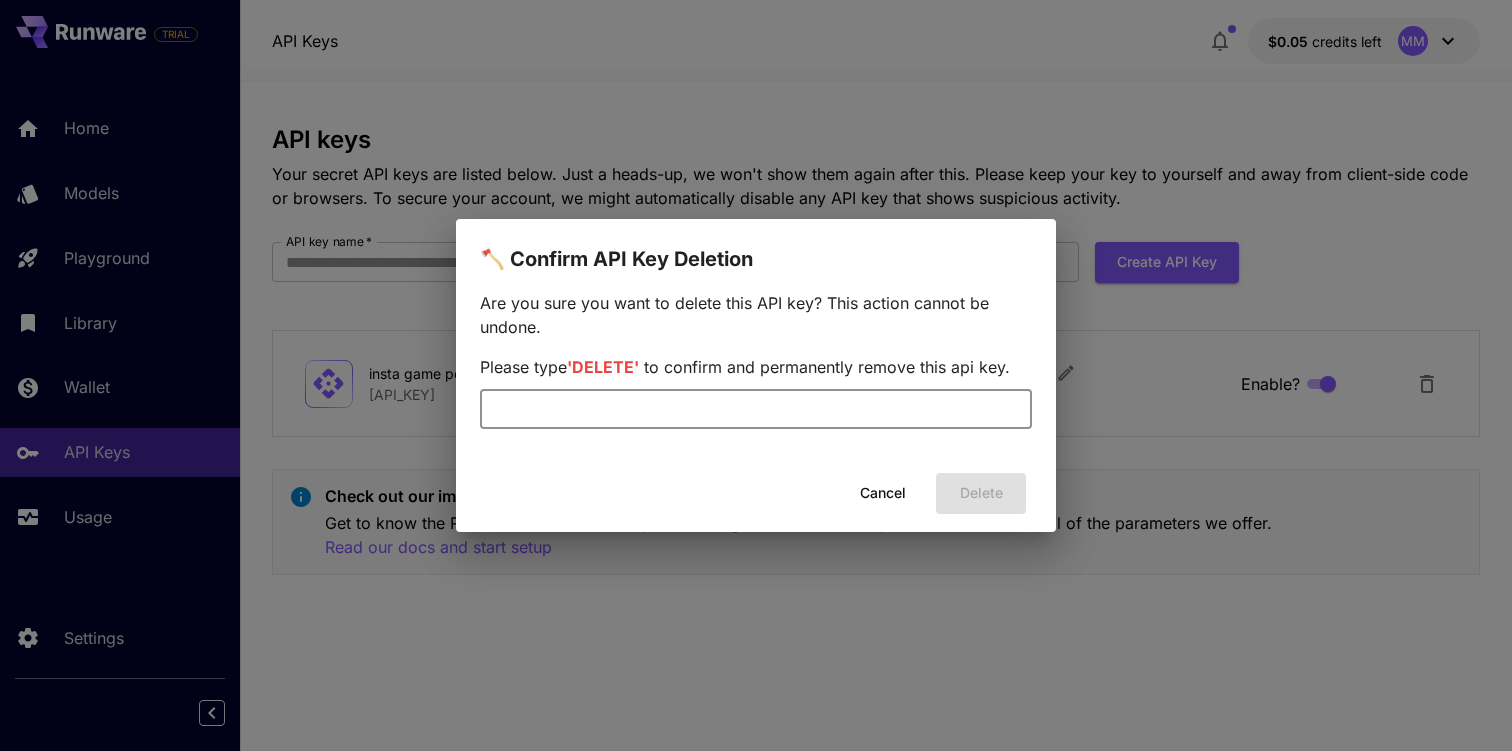 click at bounding box center (756, 409) 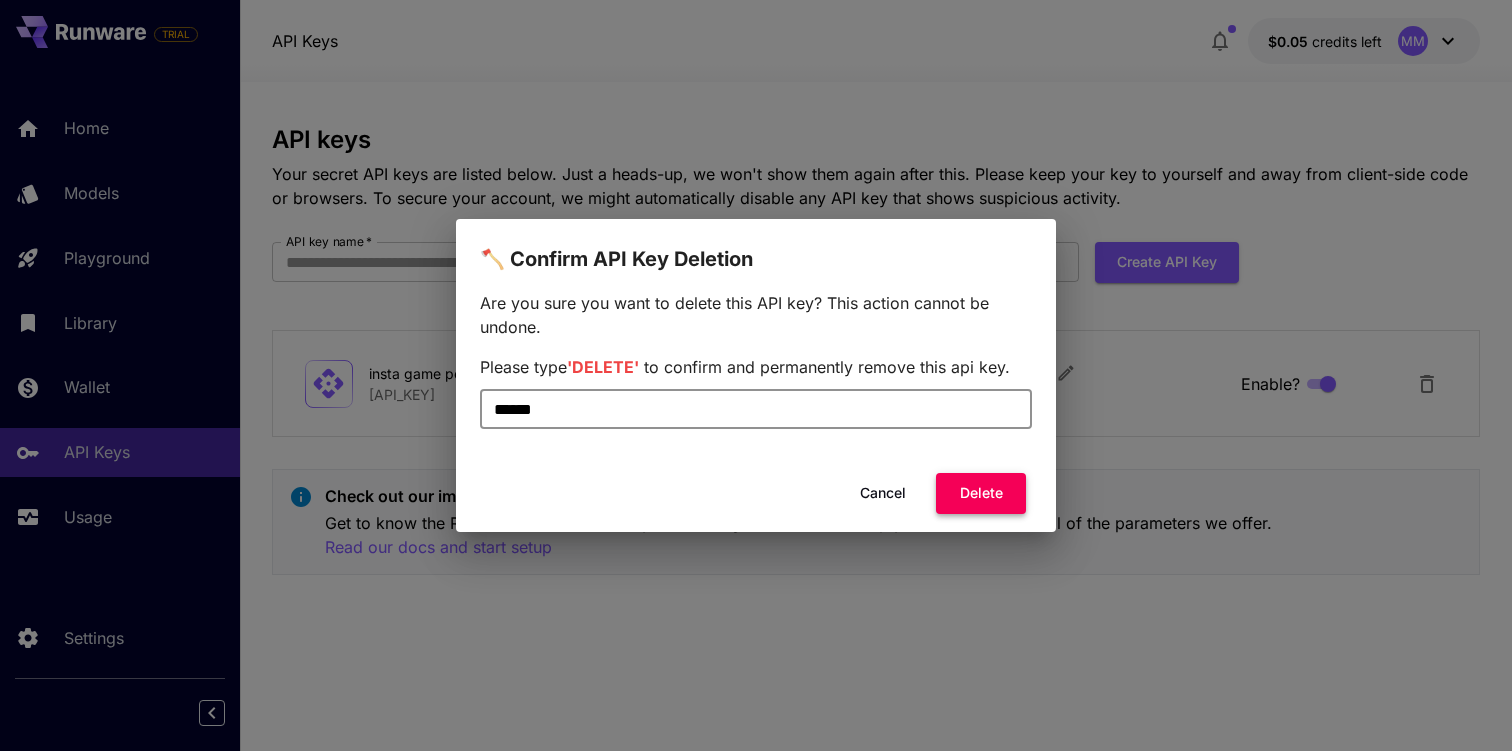 type on "******" 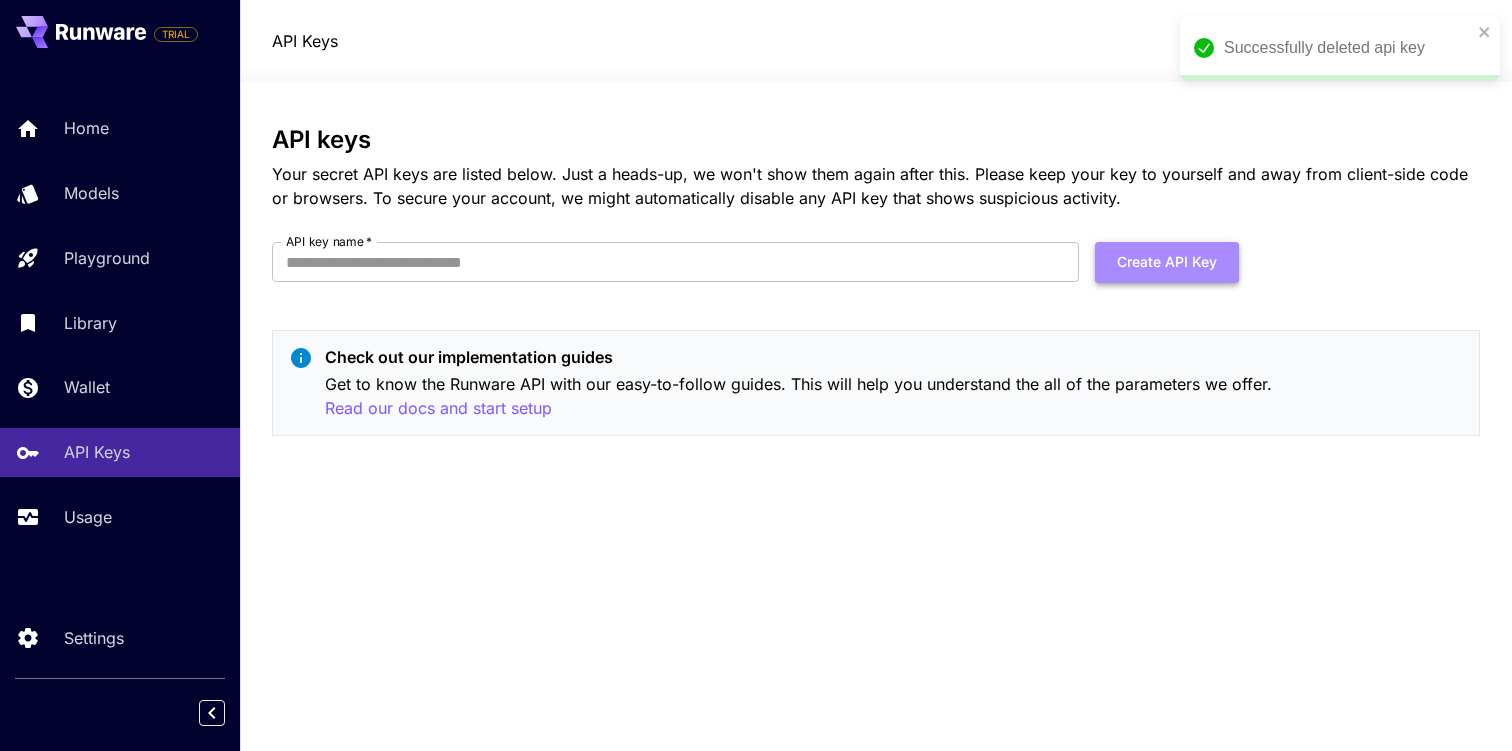 click on "Create API Key" at bounding box center (1167, 262) 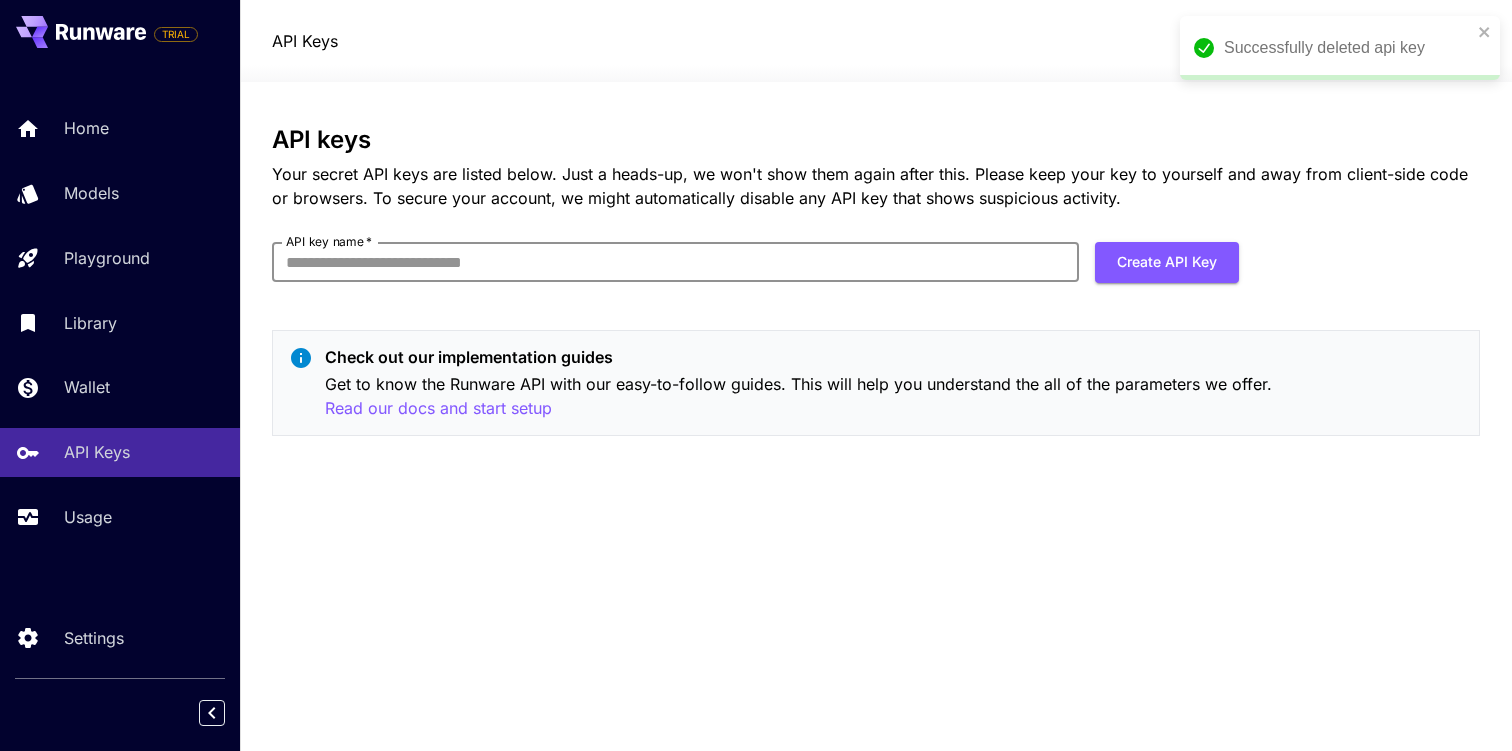 click on "API key name   *" at bounding box center (675, 262) 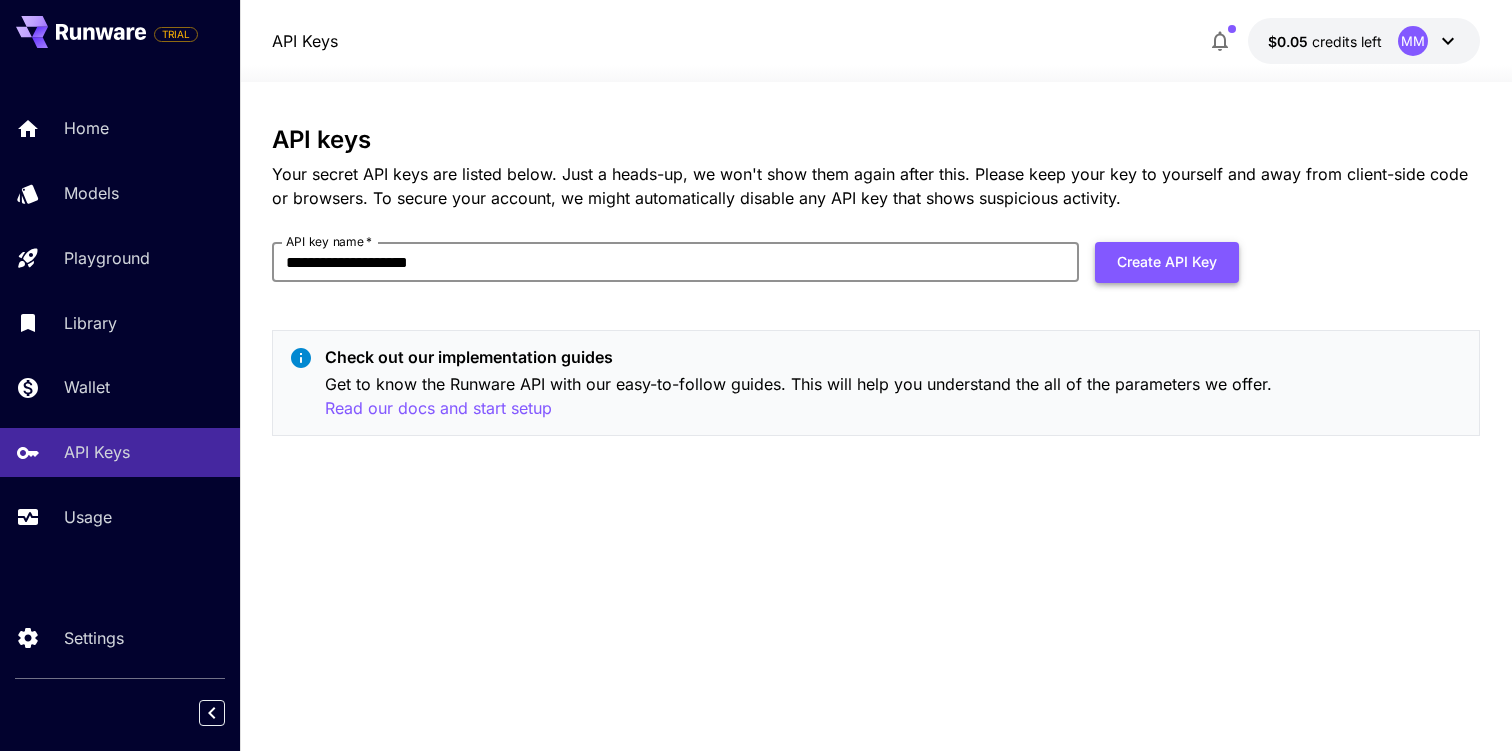 type on "**********" 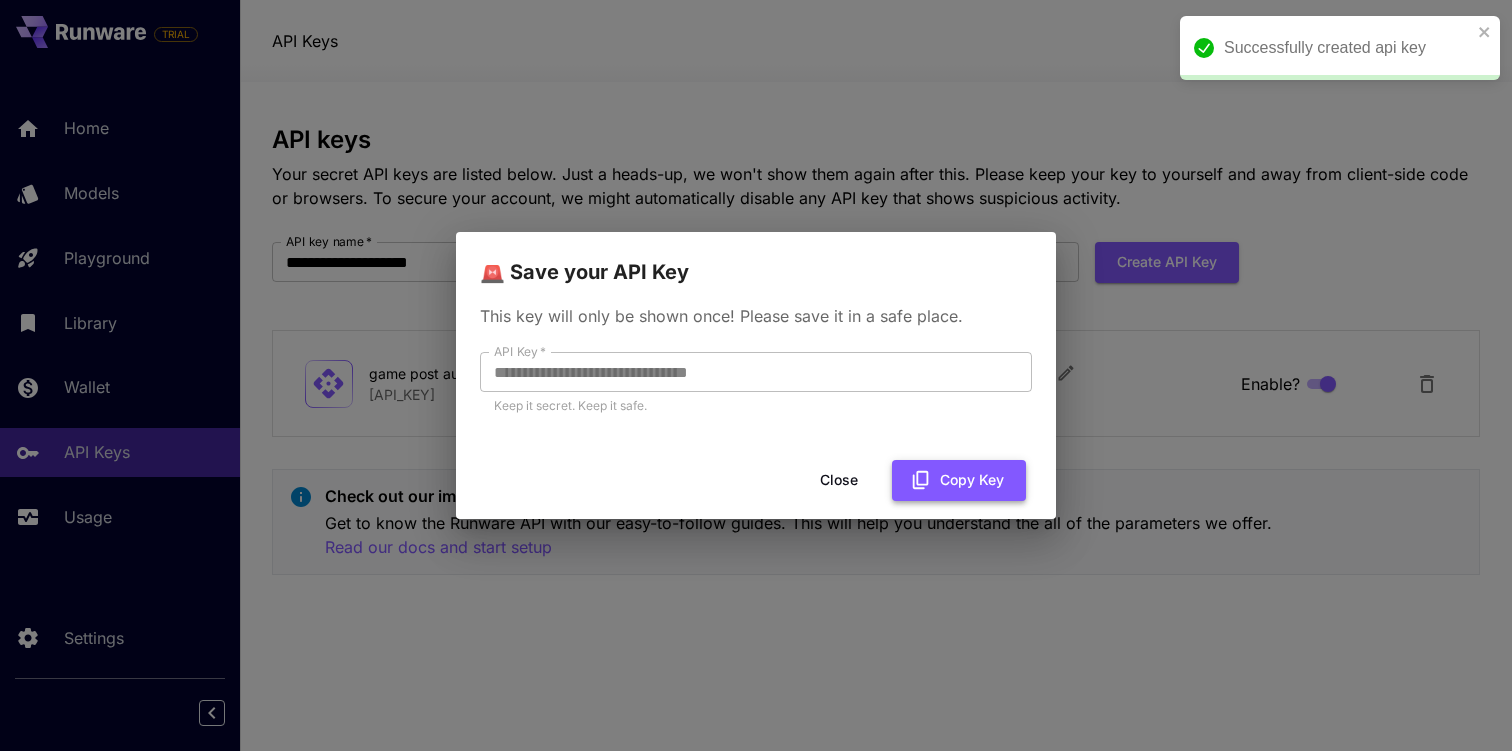 click on "Copy Key" at bounding box center [959, 480] 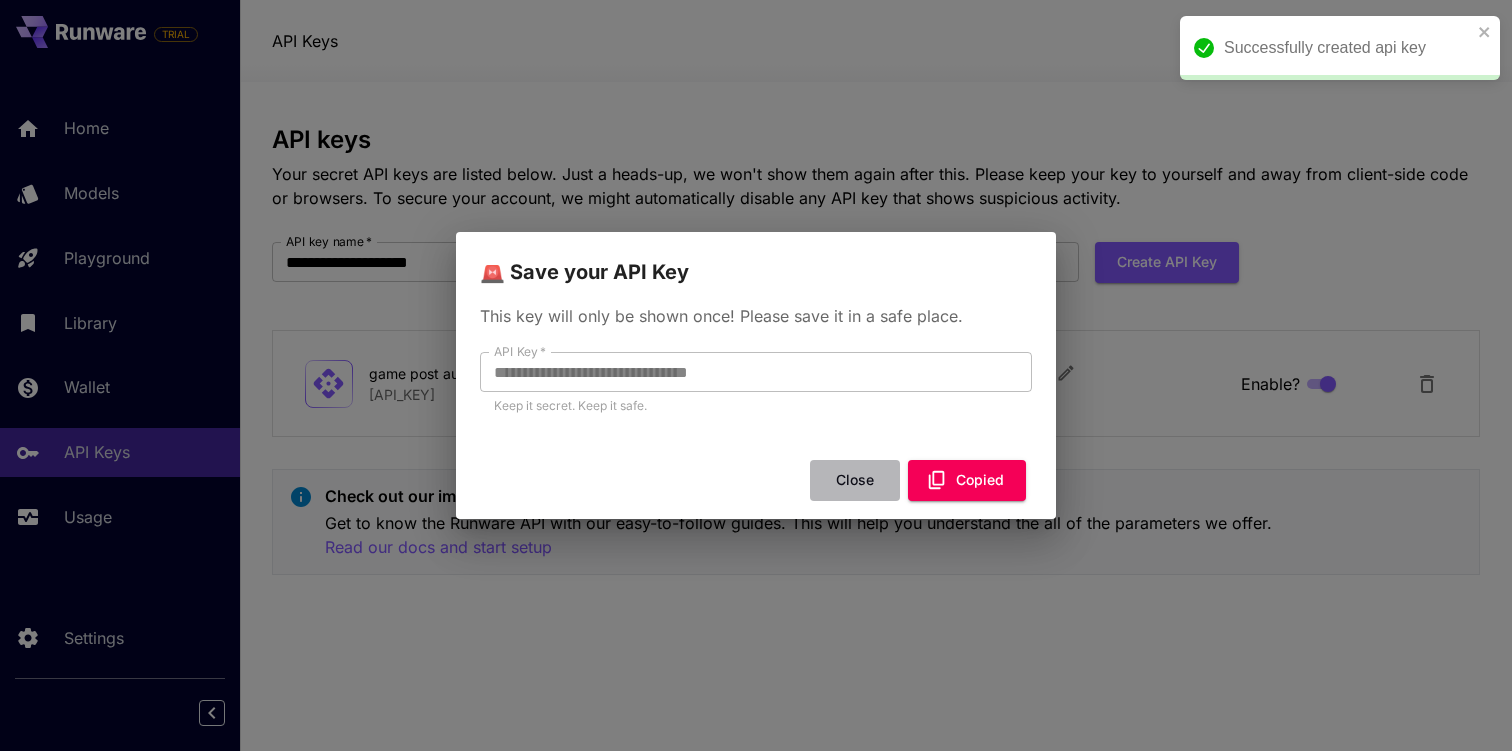 click on "Close" at bounding box center [855, 480] 